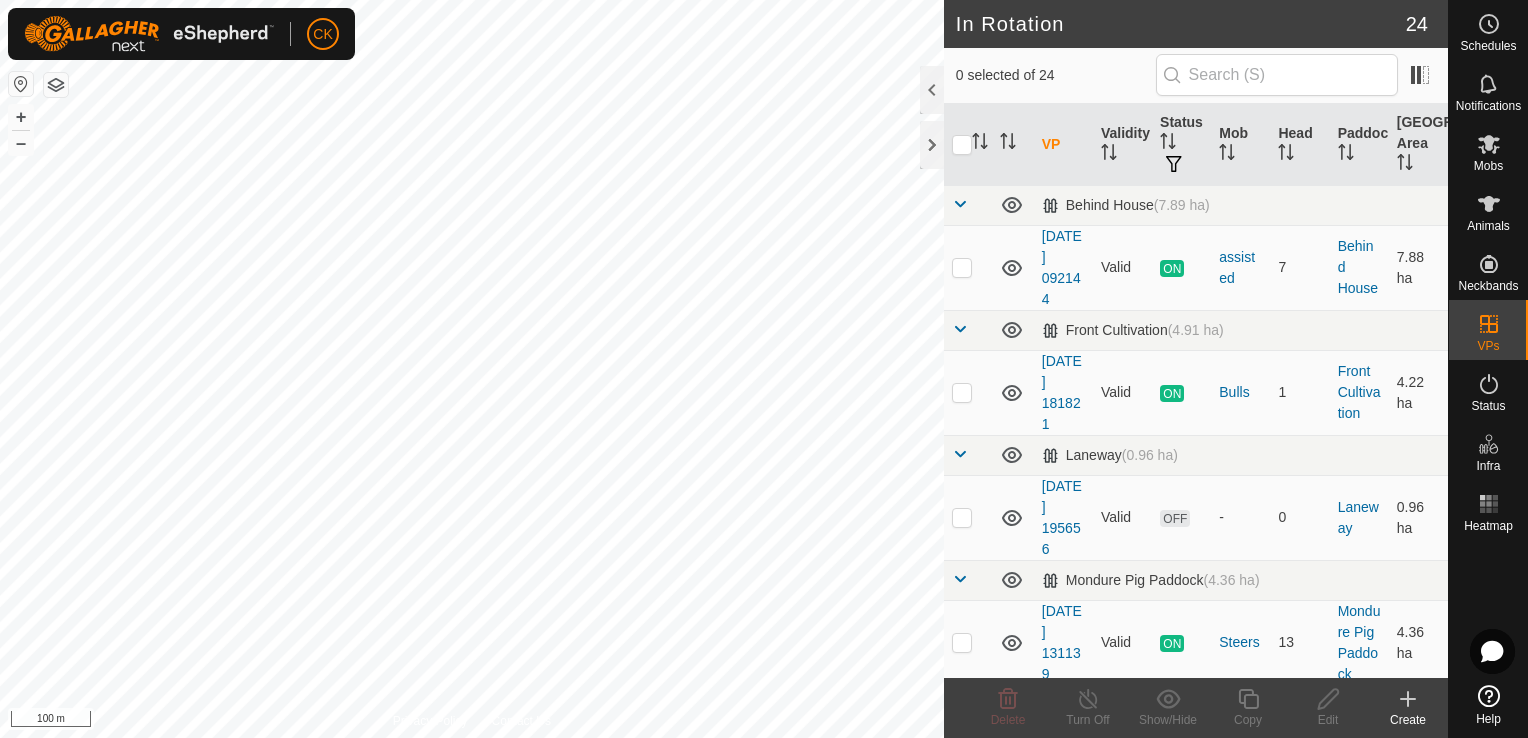 scroll, scrollTop: 0, scrollLeft: 0, axis: both 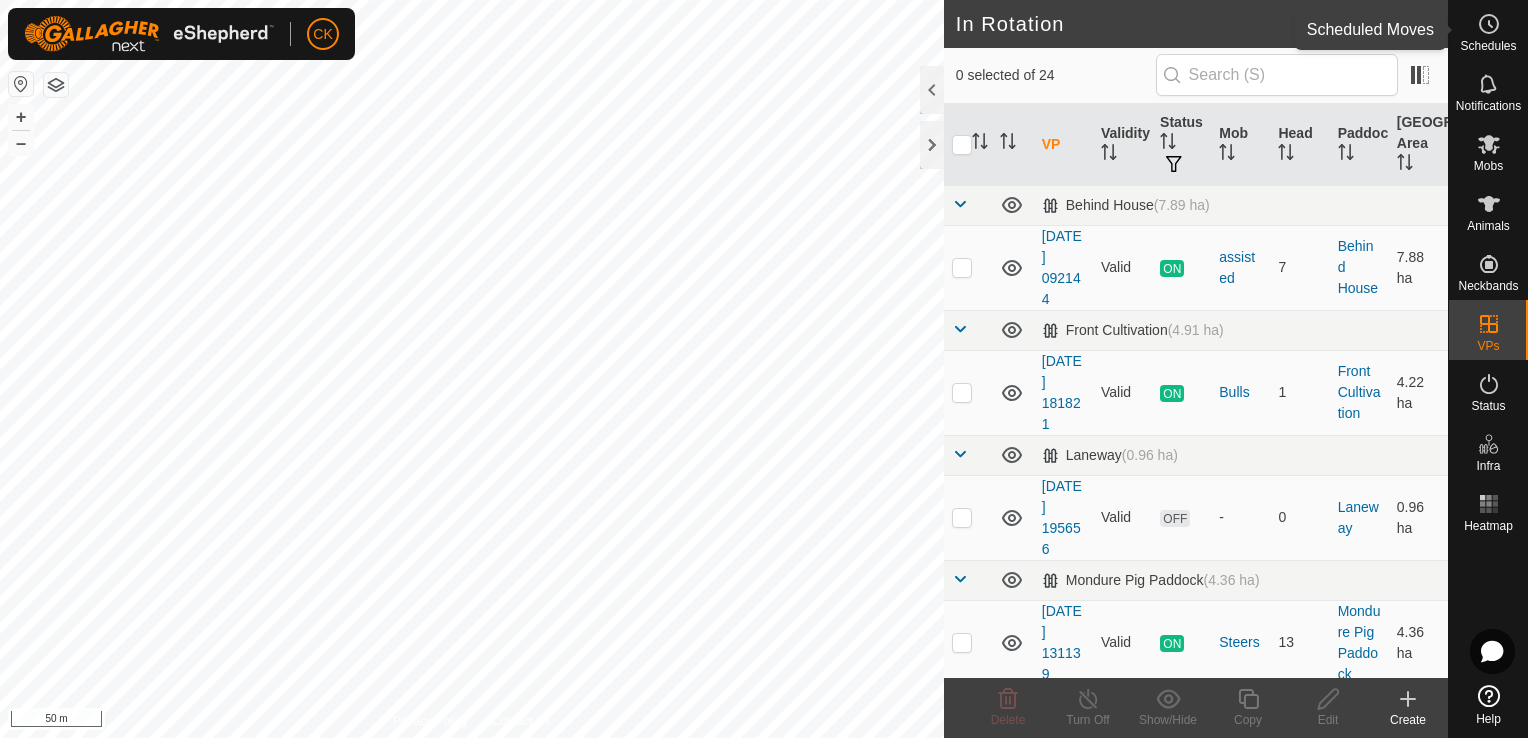 click 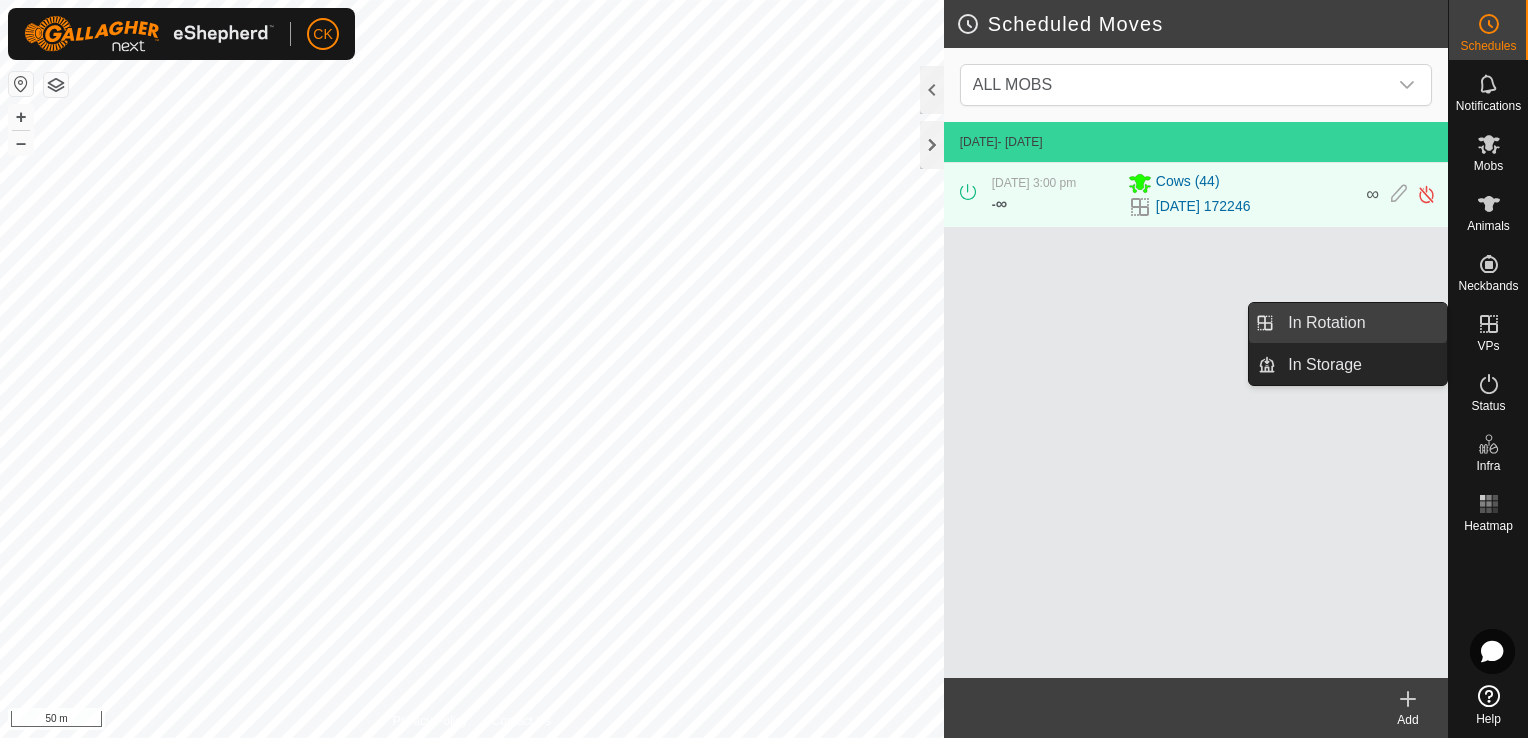 click on "In Rotation" at bounding box center [1361, 323] 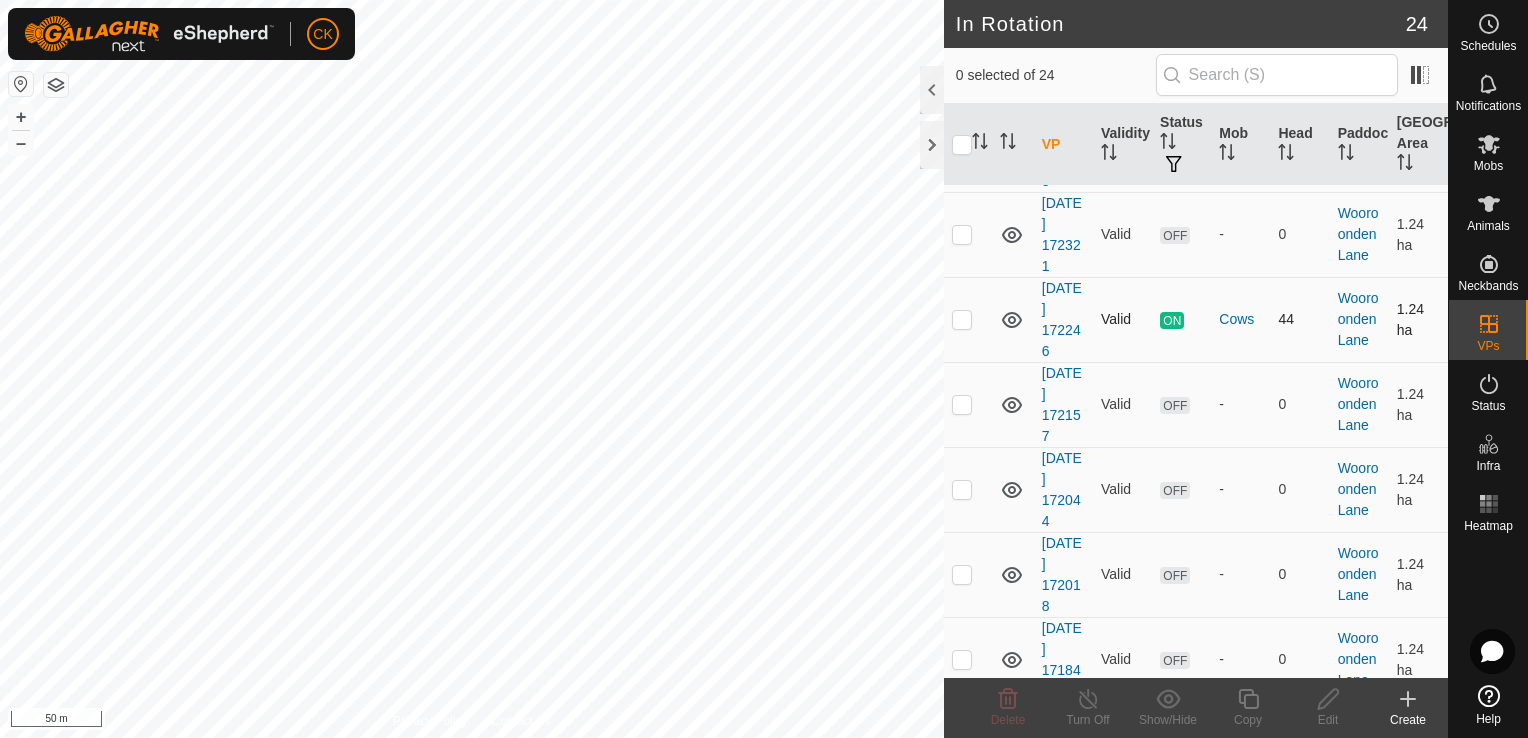 scroll, scrollTop: 1300, scrollLeft: 0, axis: vertical 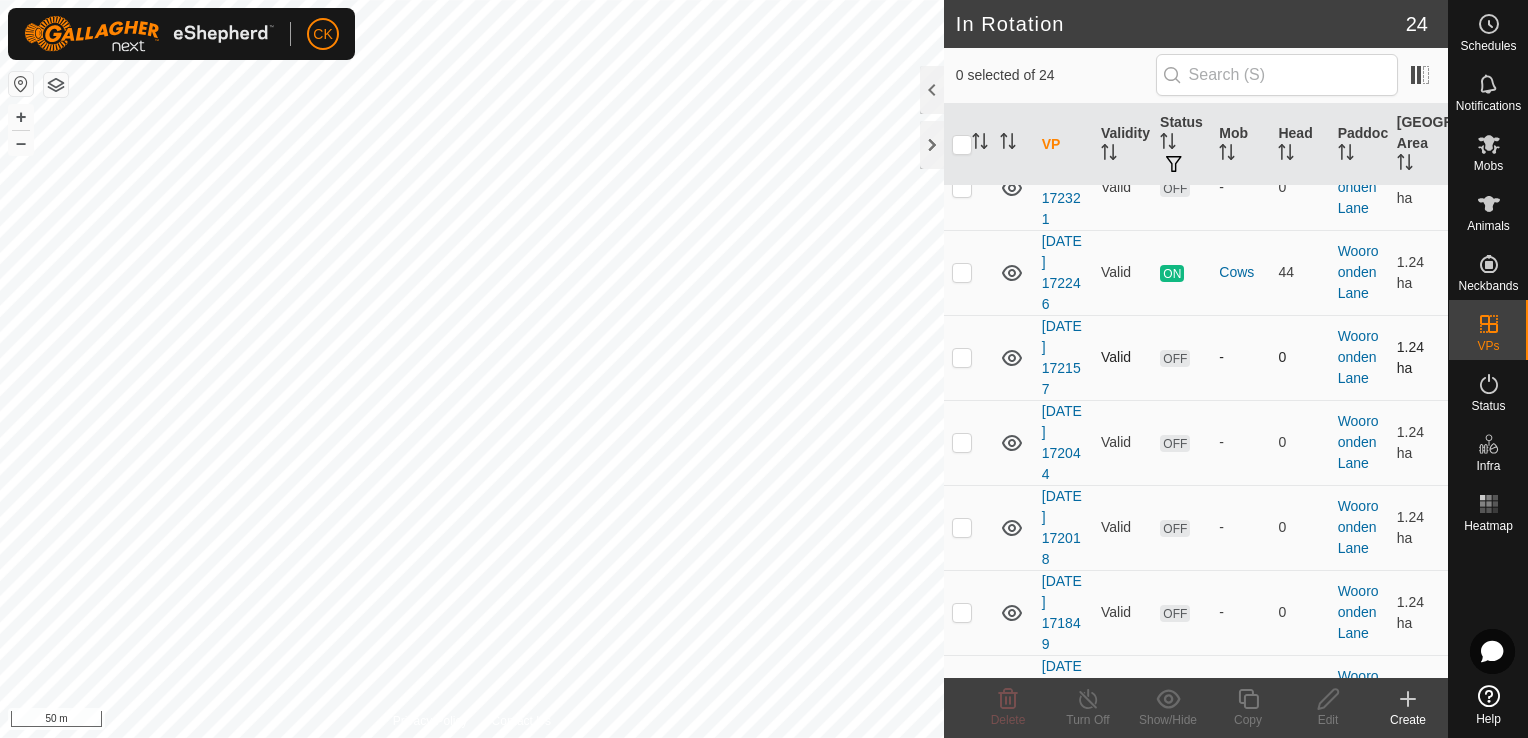 click at bounding box center [962, 357] 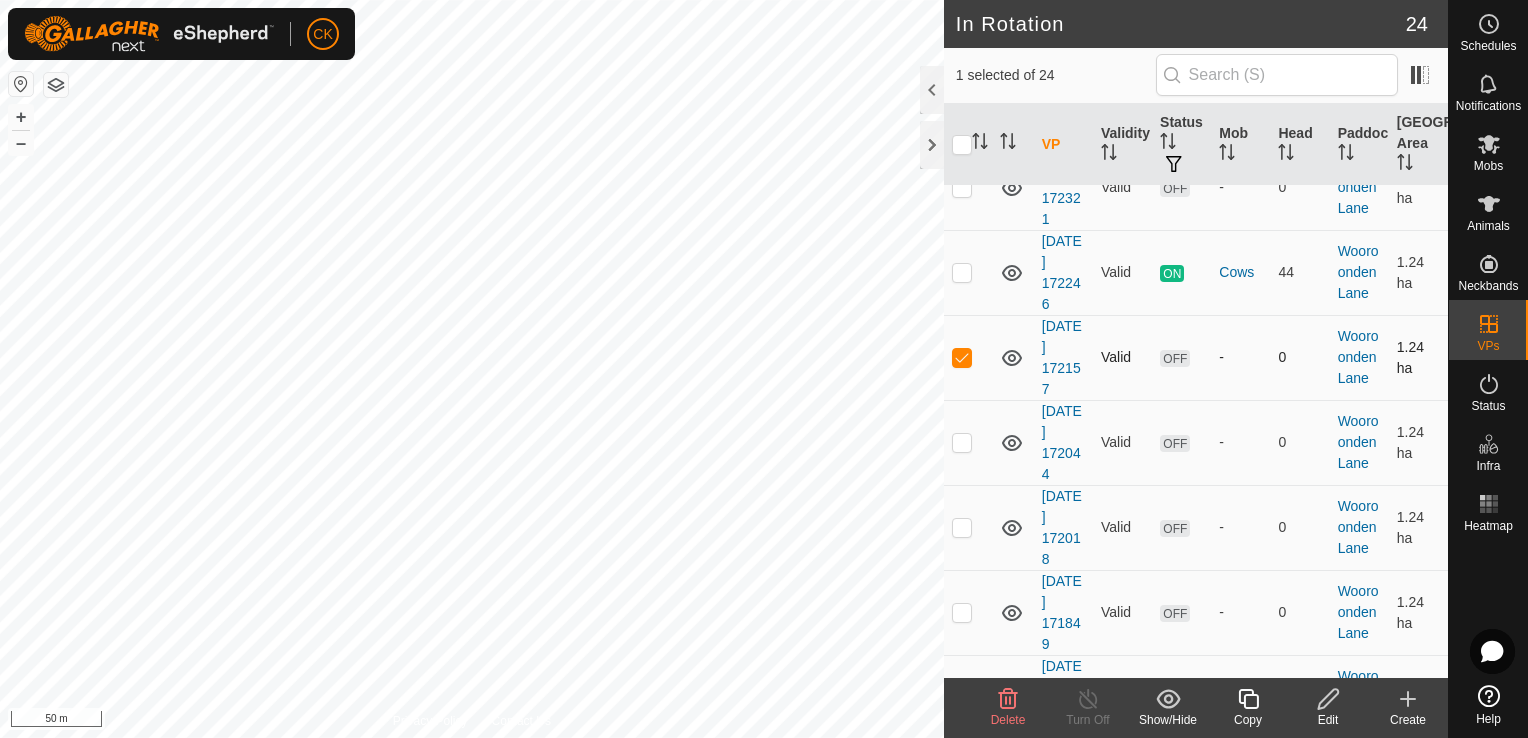 click at bounding box center [962, 357] 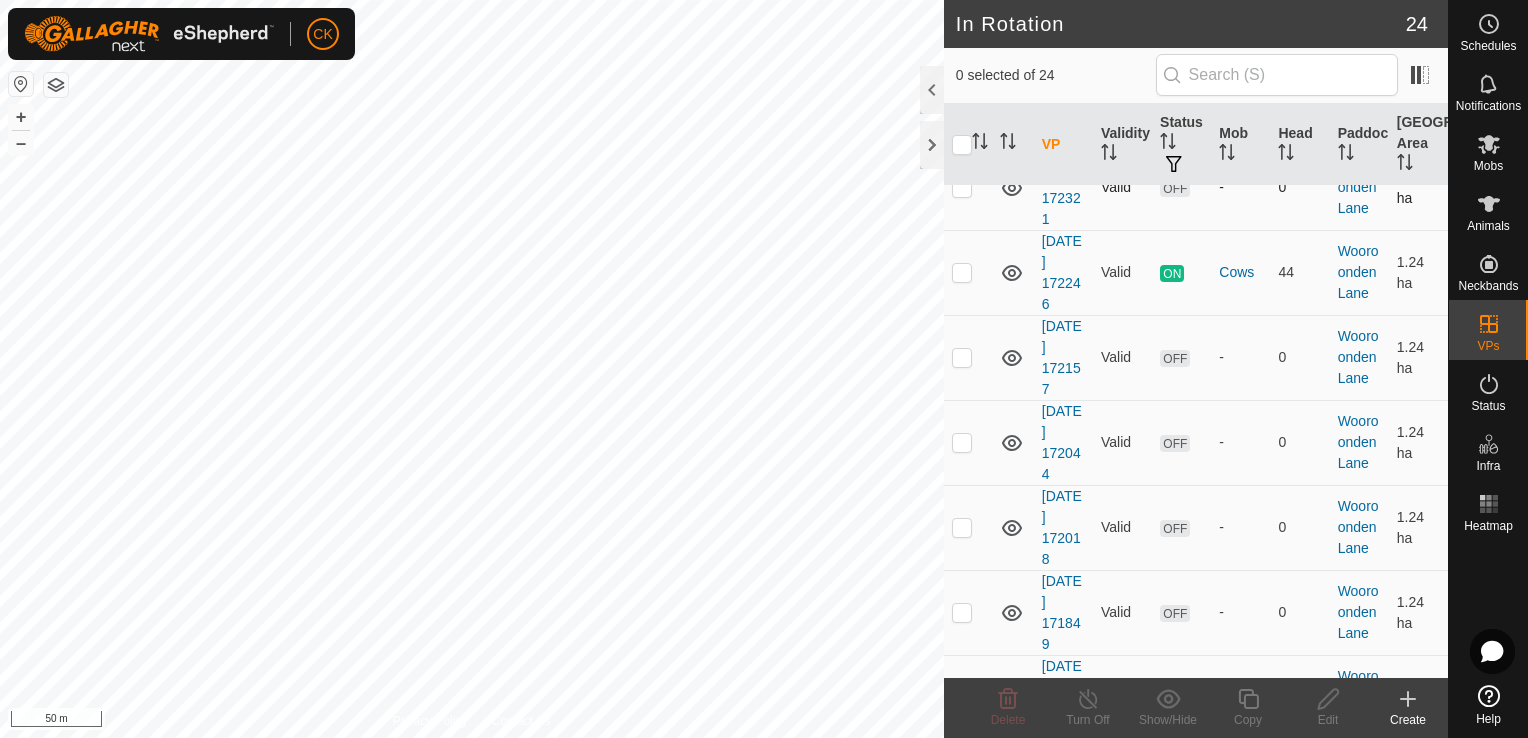 click at bounding box center [962, 187] 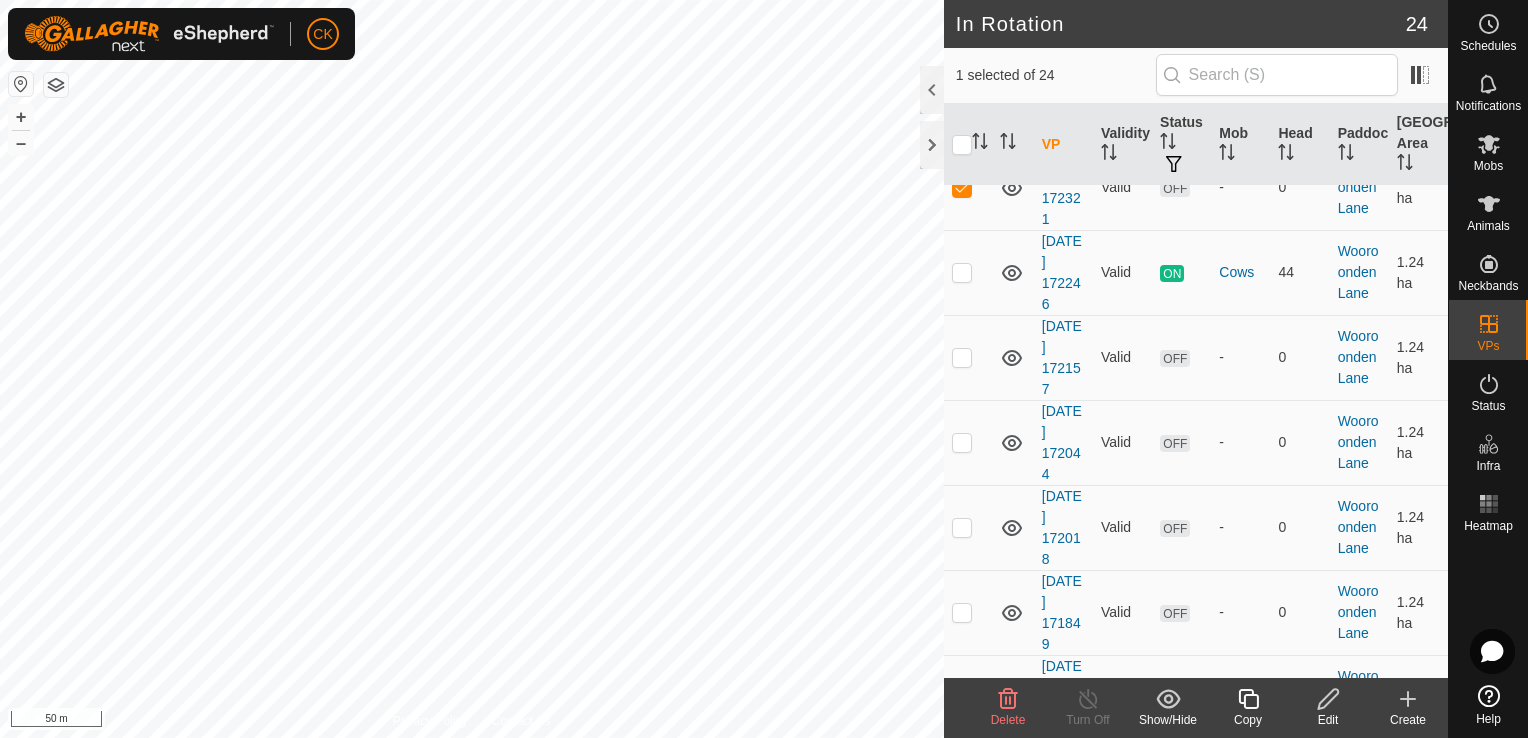 click 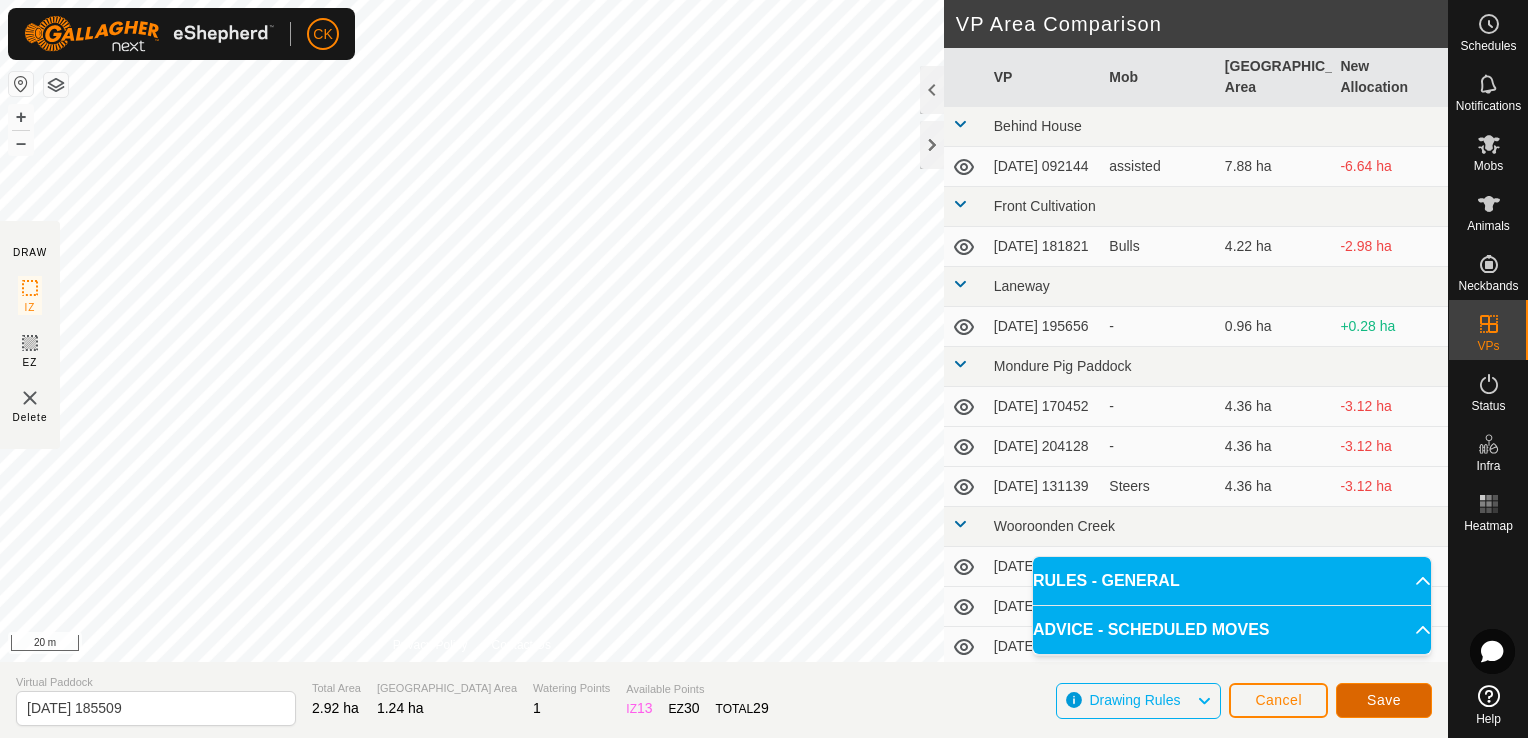 click on "Save" 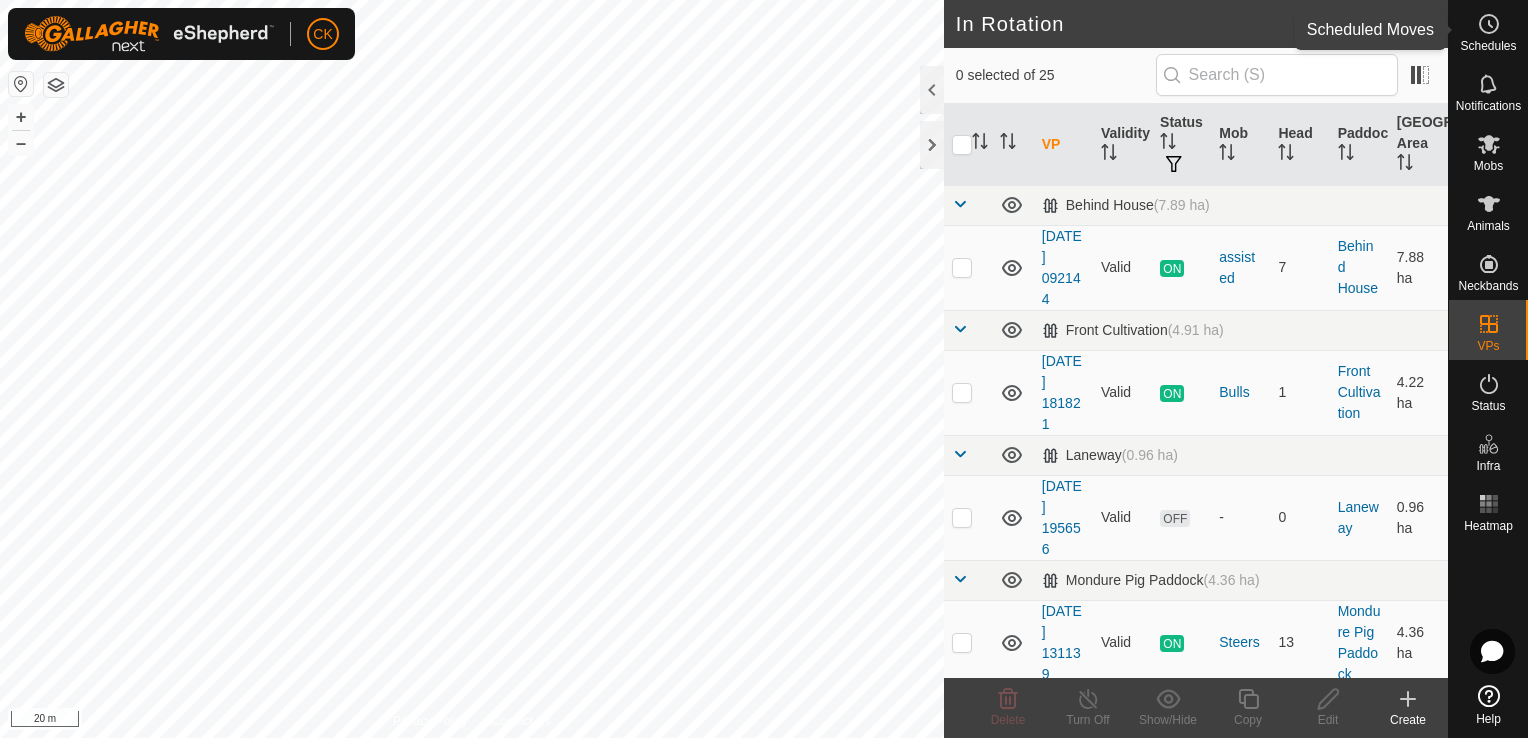 click 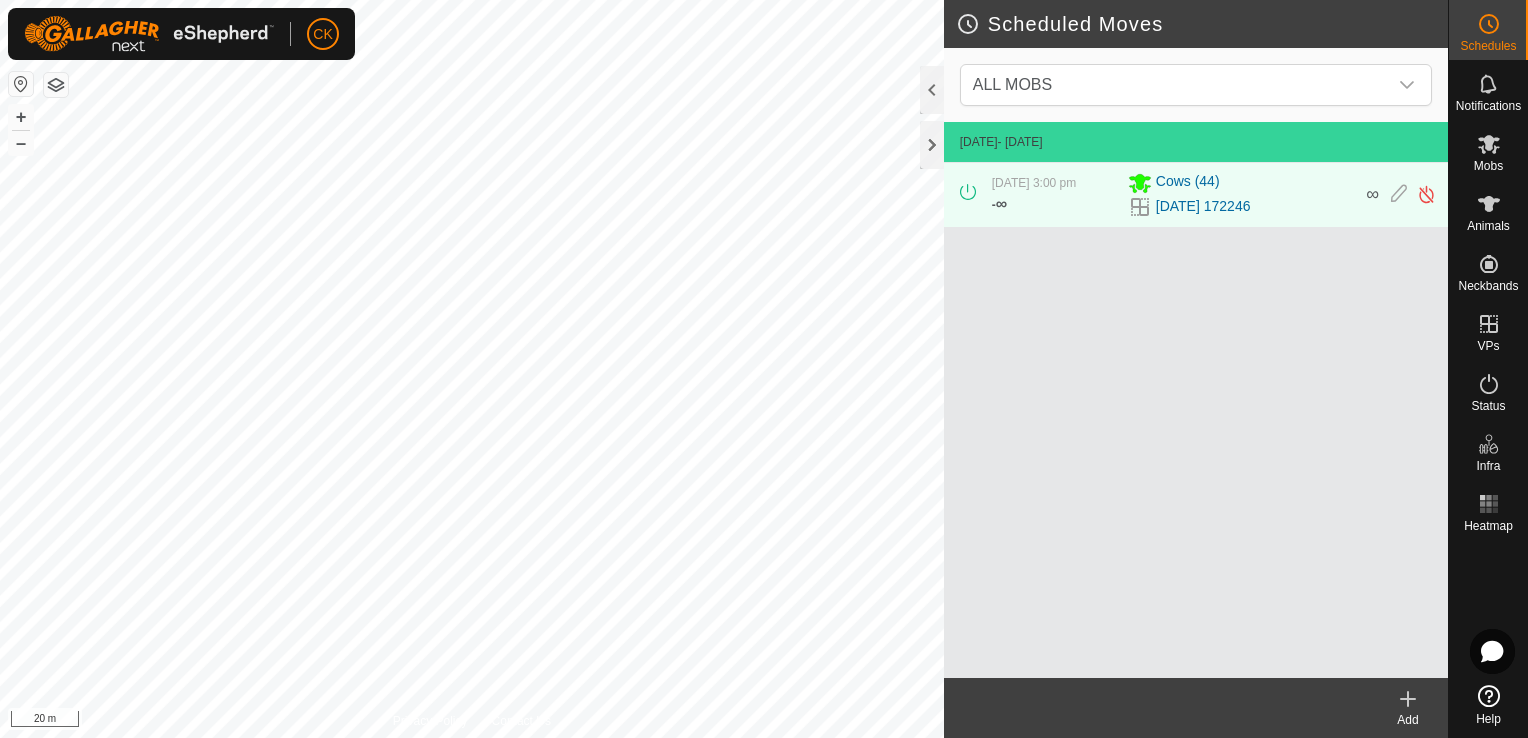 click 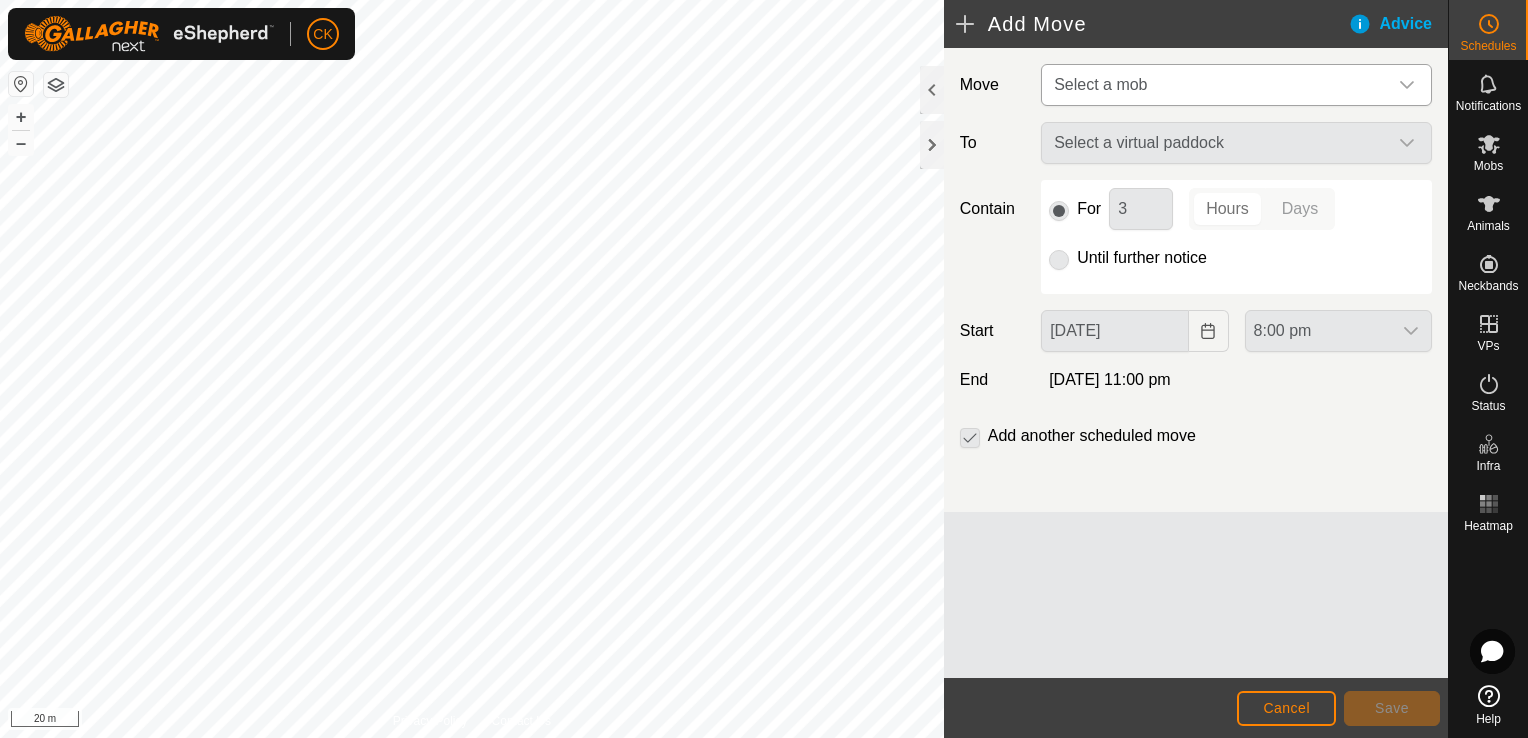 click 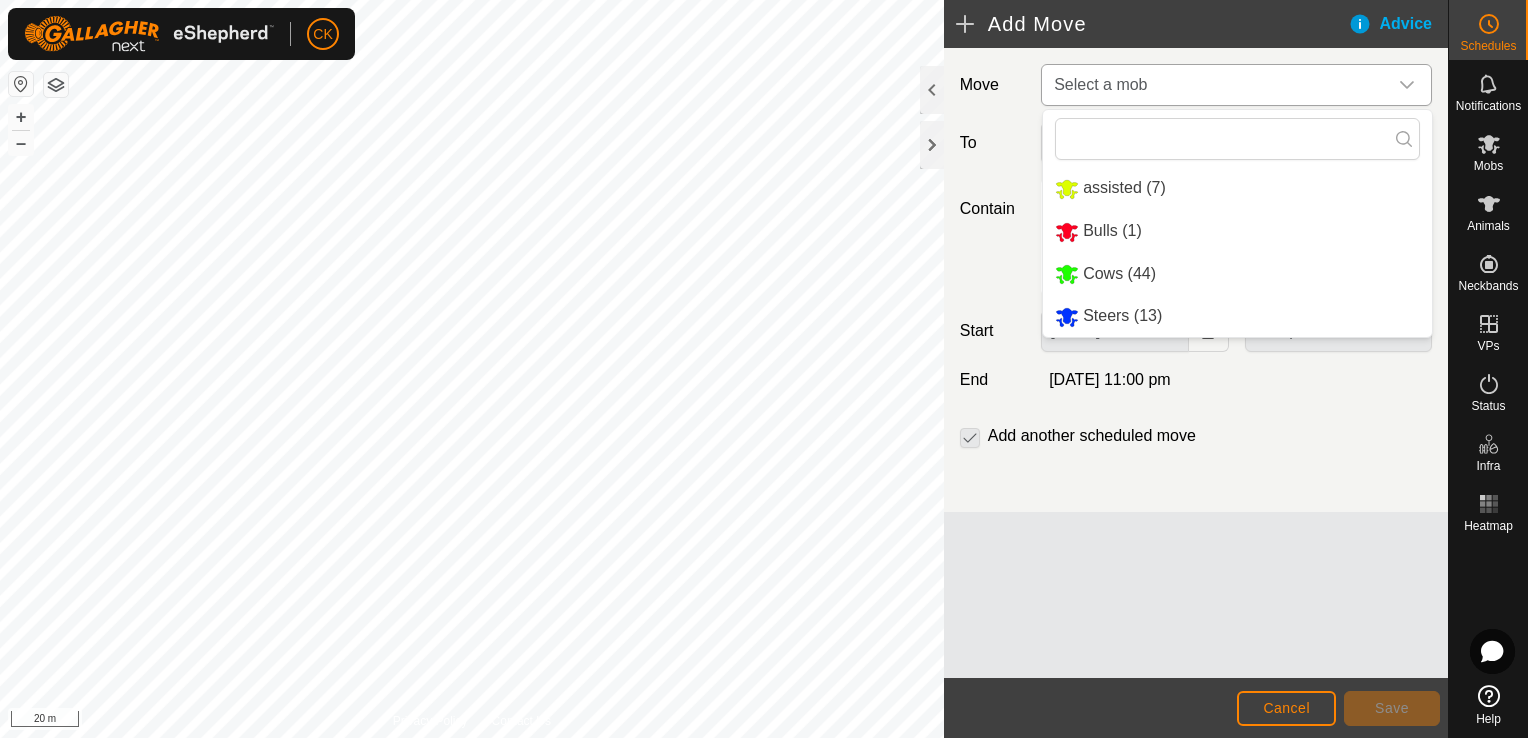 click on "Cows (44)" at bounding box center (1237, 274) 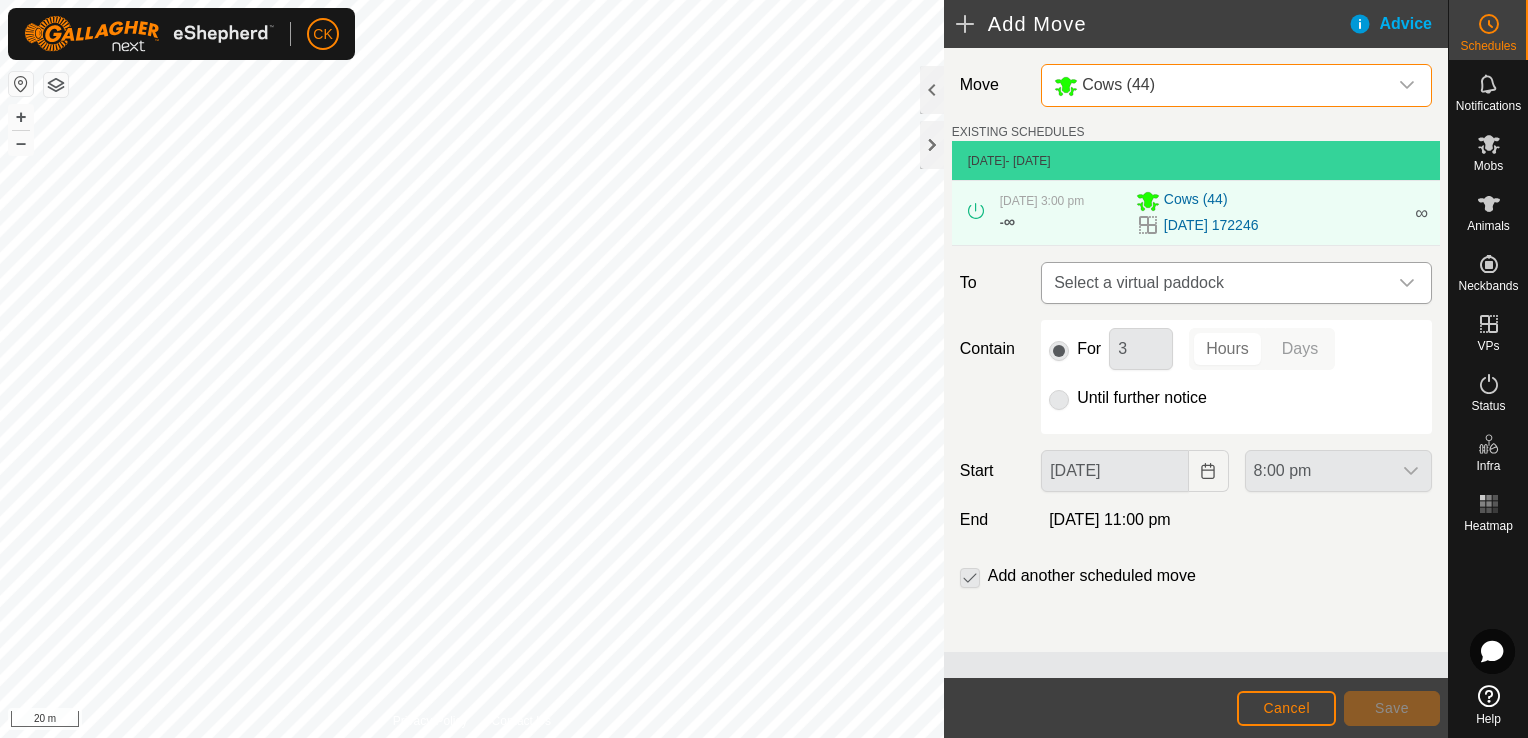 click 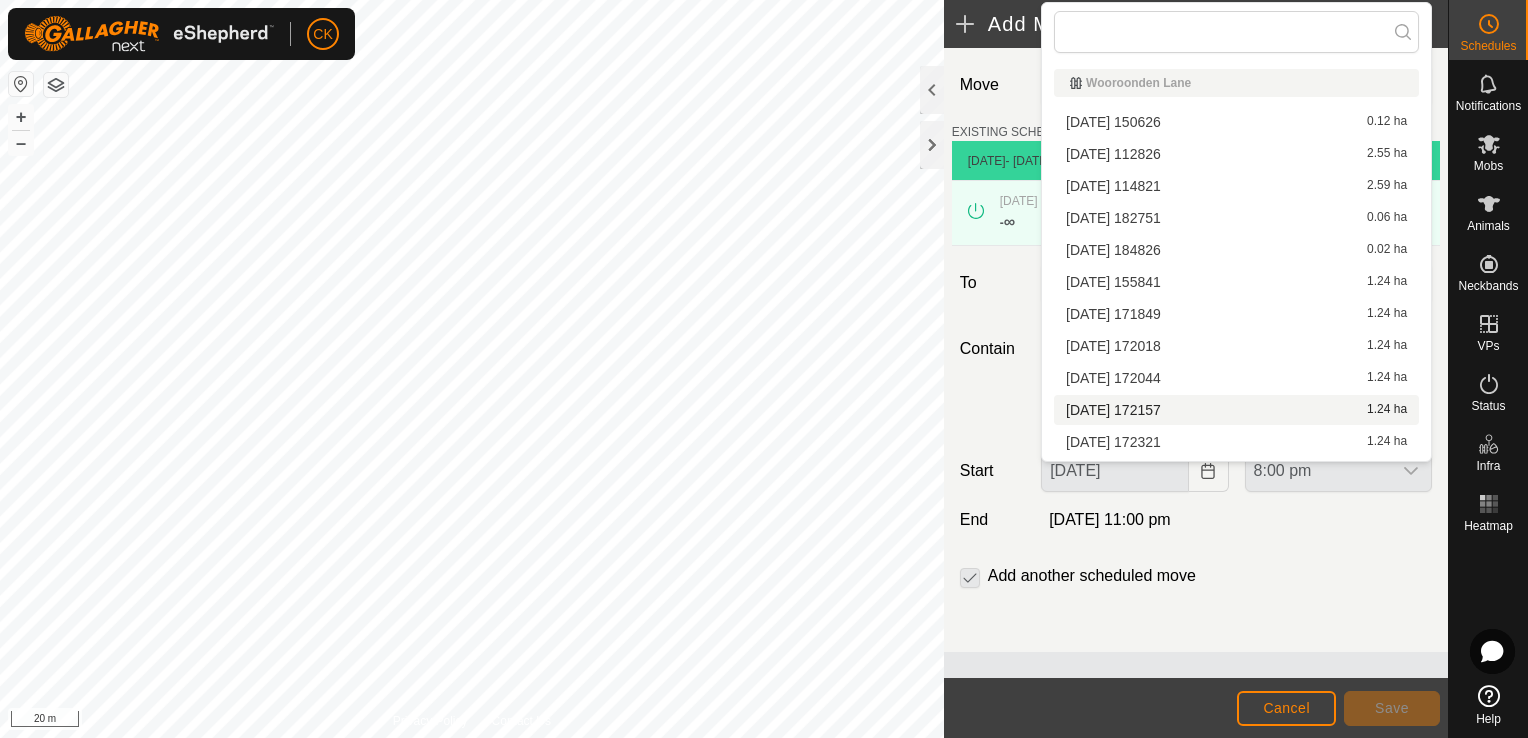 scroll, scrollTop: 92, scrollLeft: 0, axis: vertical 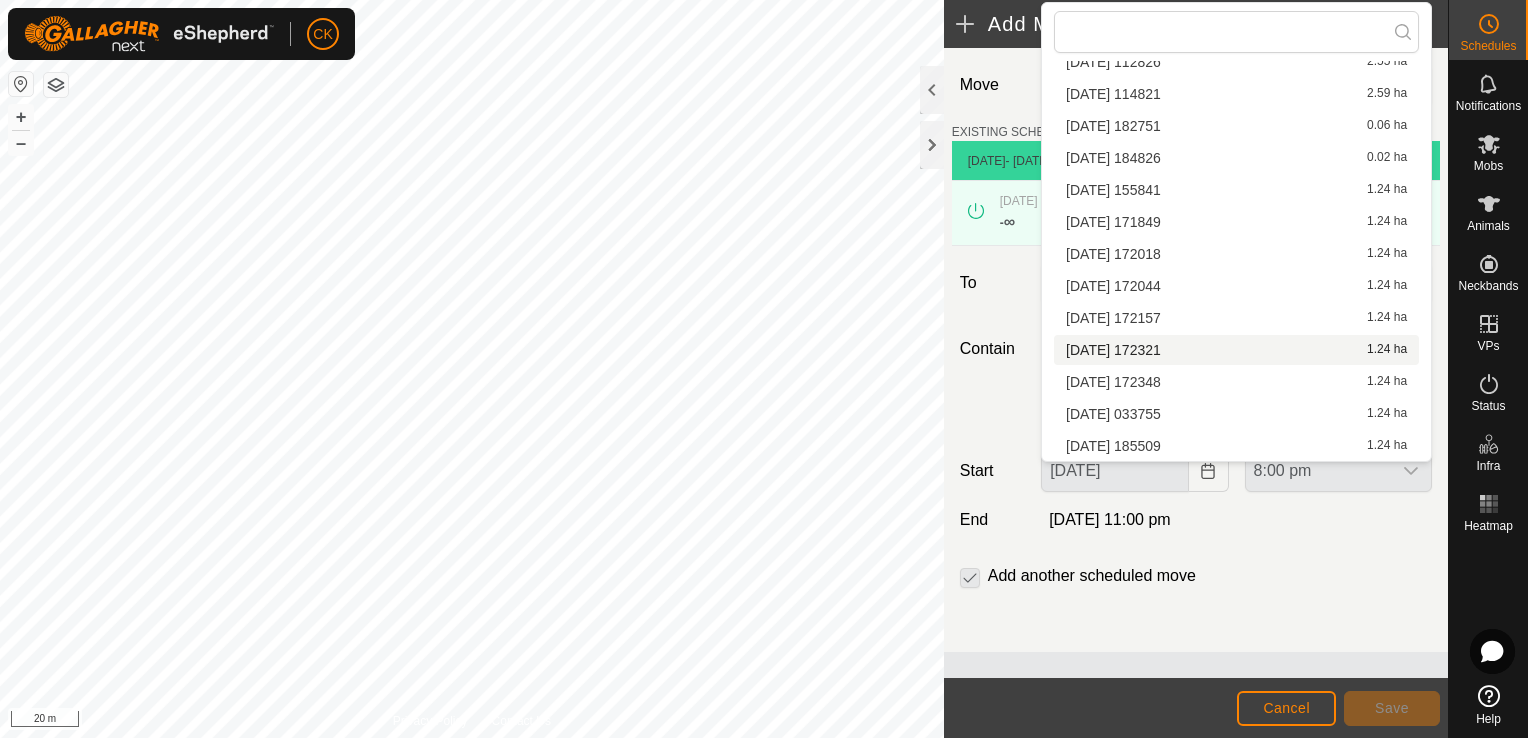 click on "[DATE] 172321  1.24 ha" at bounding box center [1236, 350] 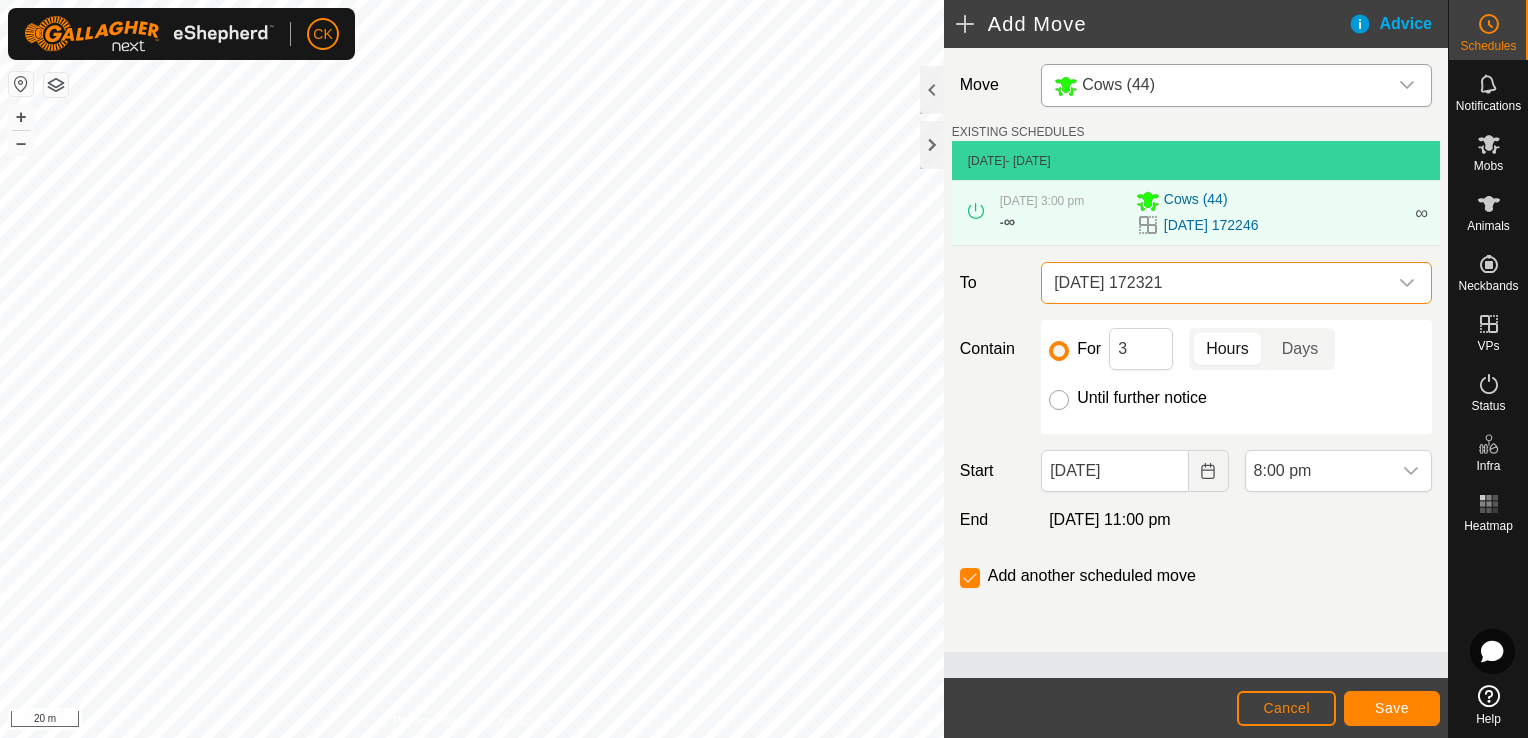click on "Until further notice" at bounding box center [1059, 400] 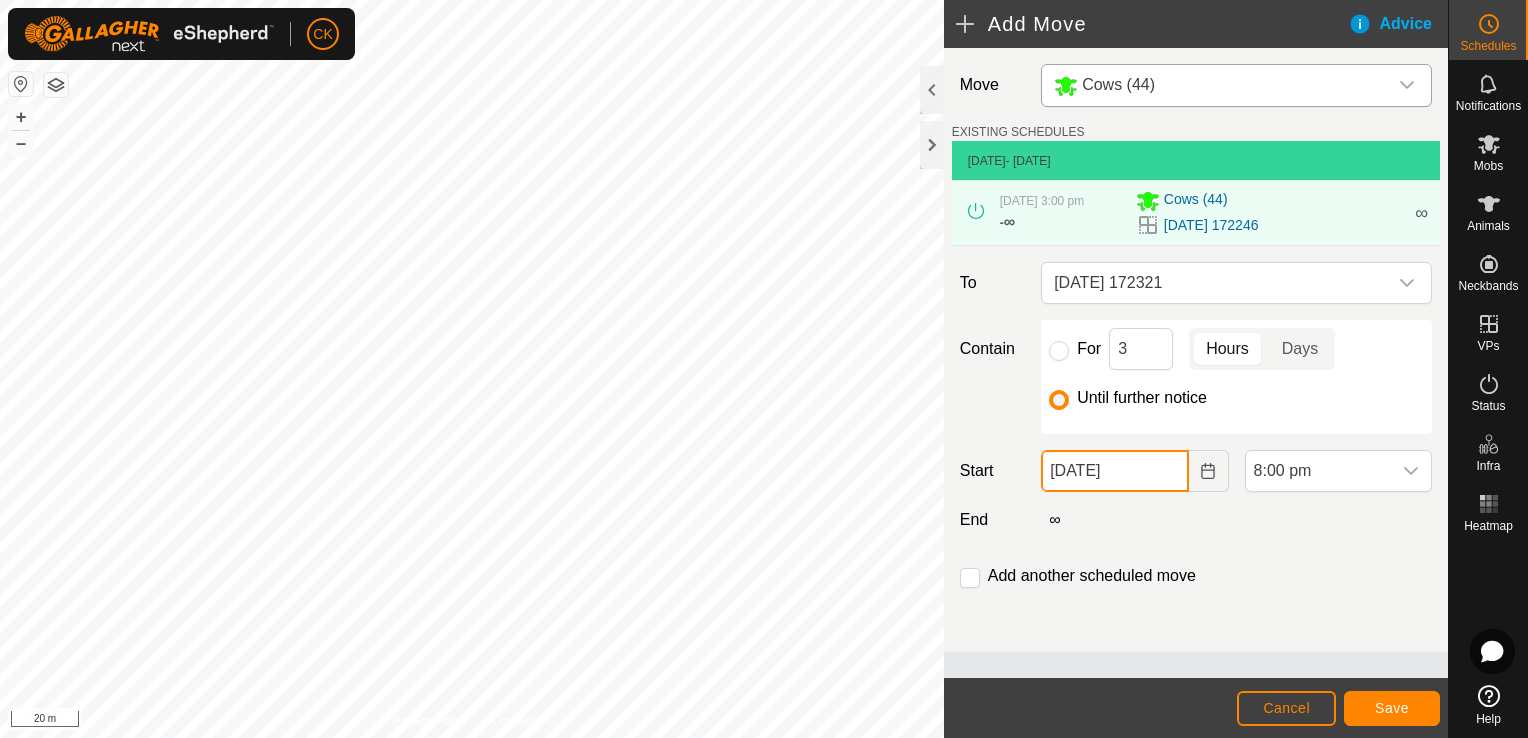 click on "[DATE]" 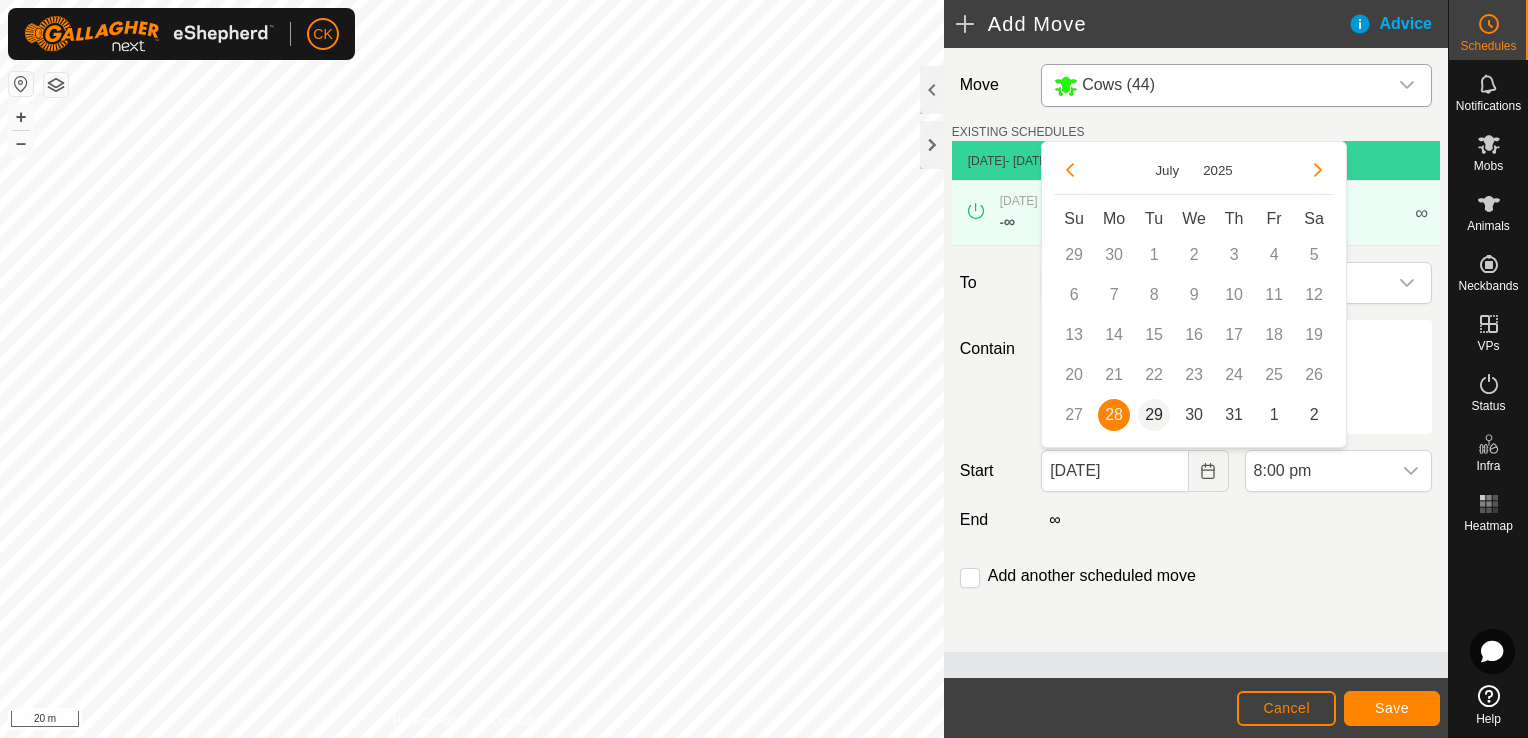 click on "29" at bounding box center [1154, 415] 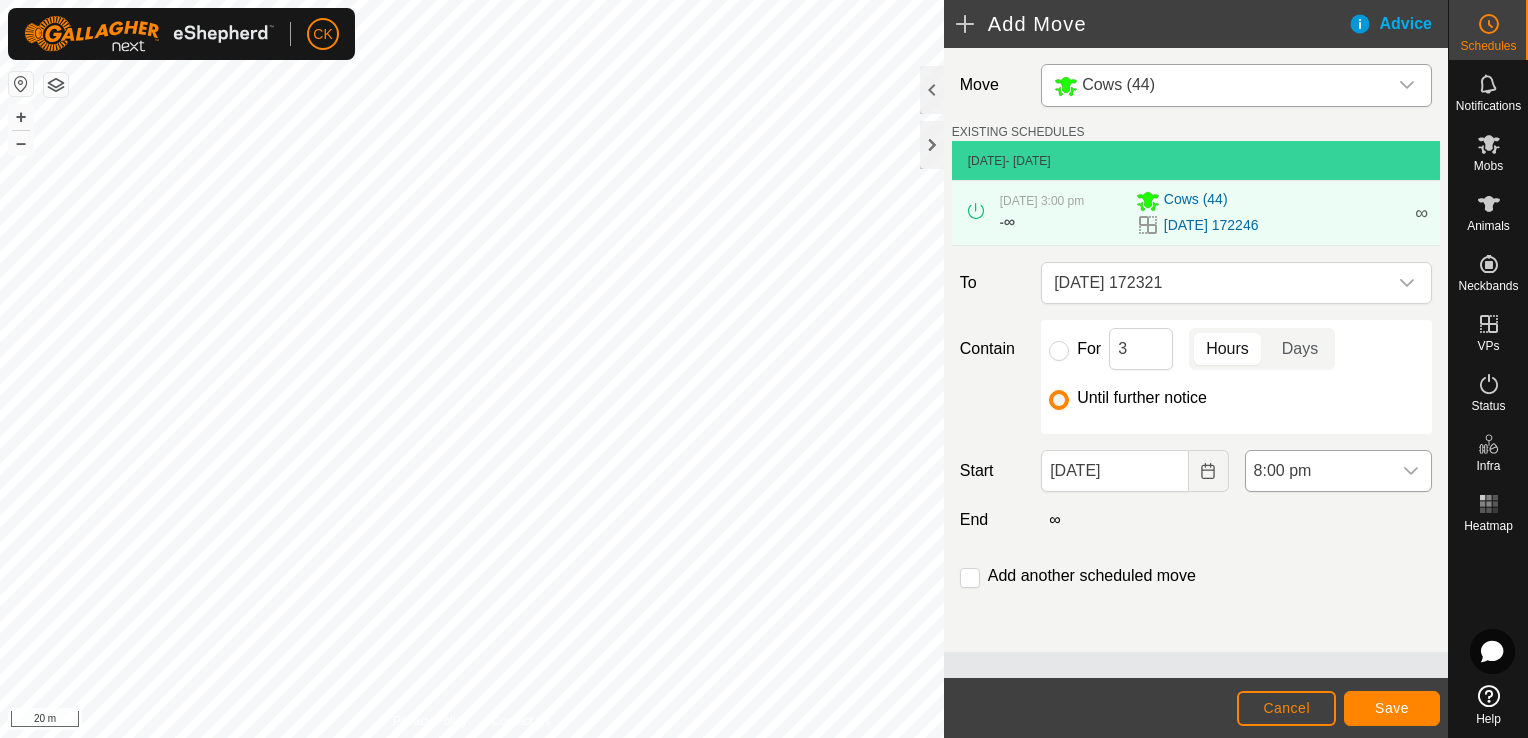 click 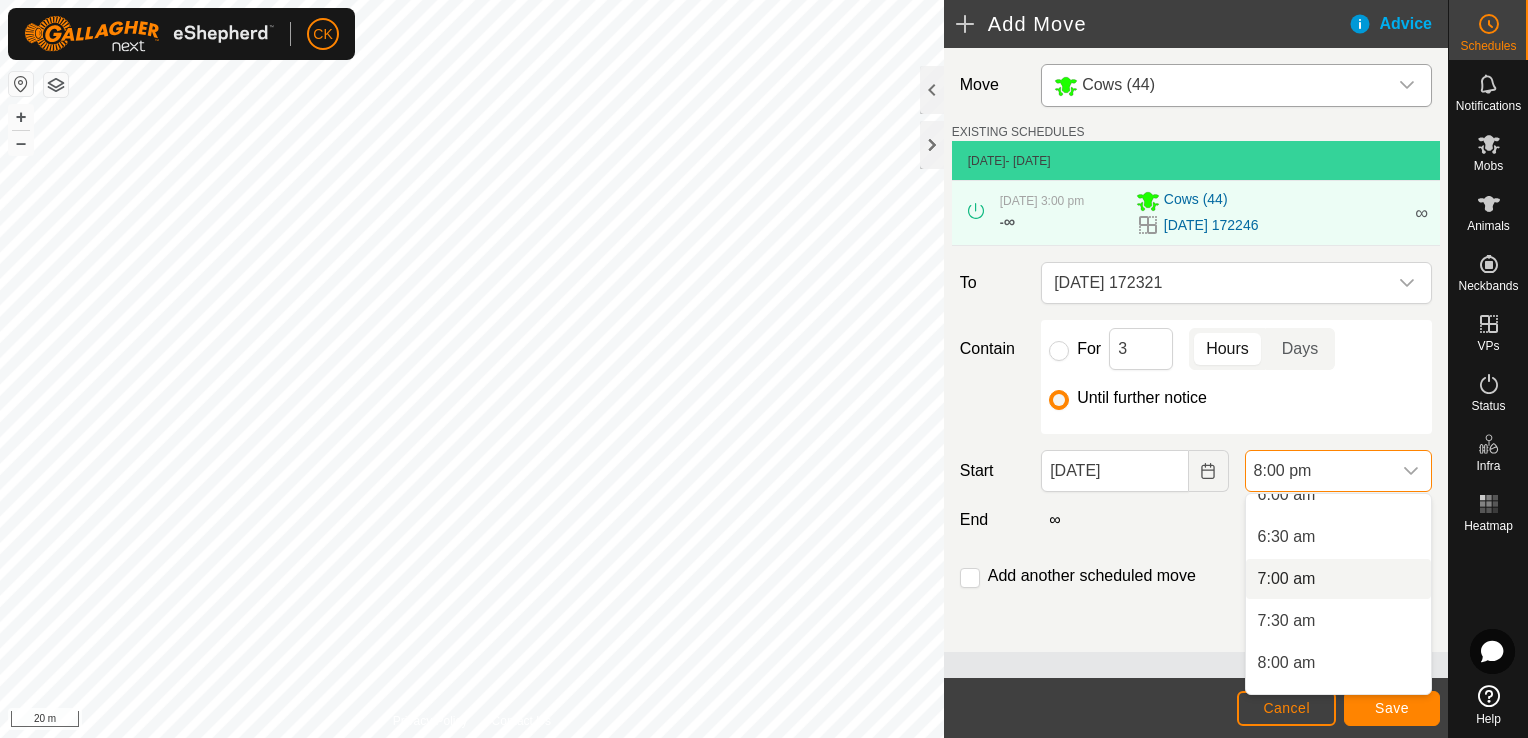 scroll, scrollTop: 488, scrollLeft: 0, axis: vertical 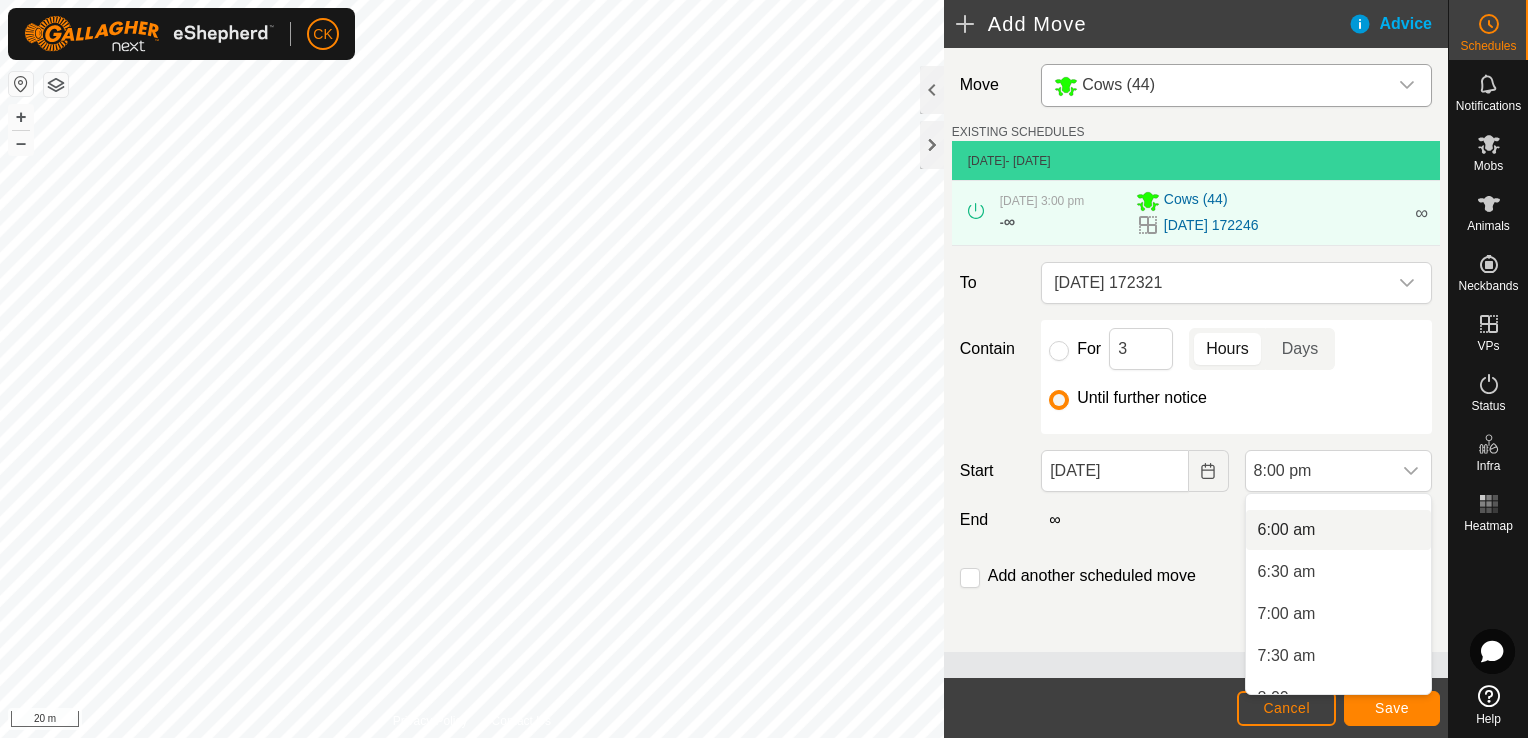 click on "6:00 am" at bounding box center (1338, 530) 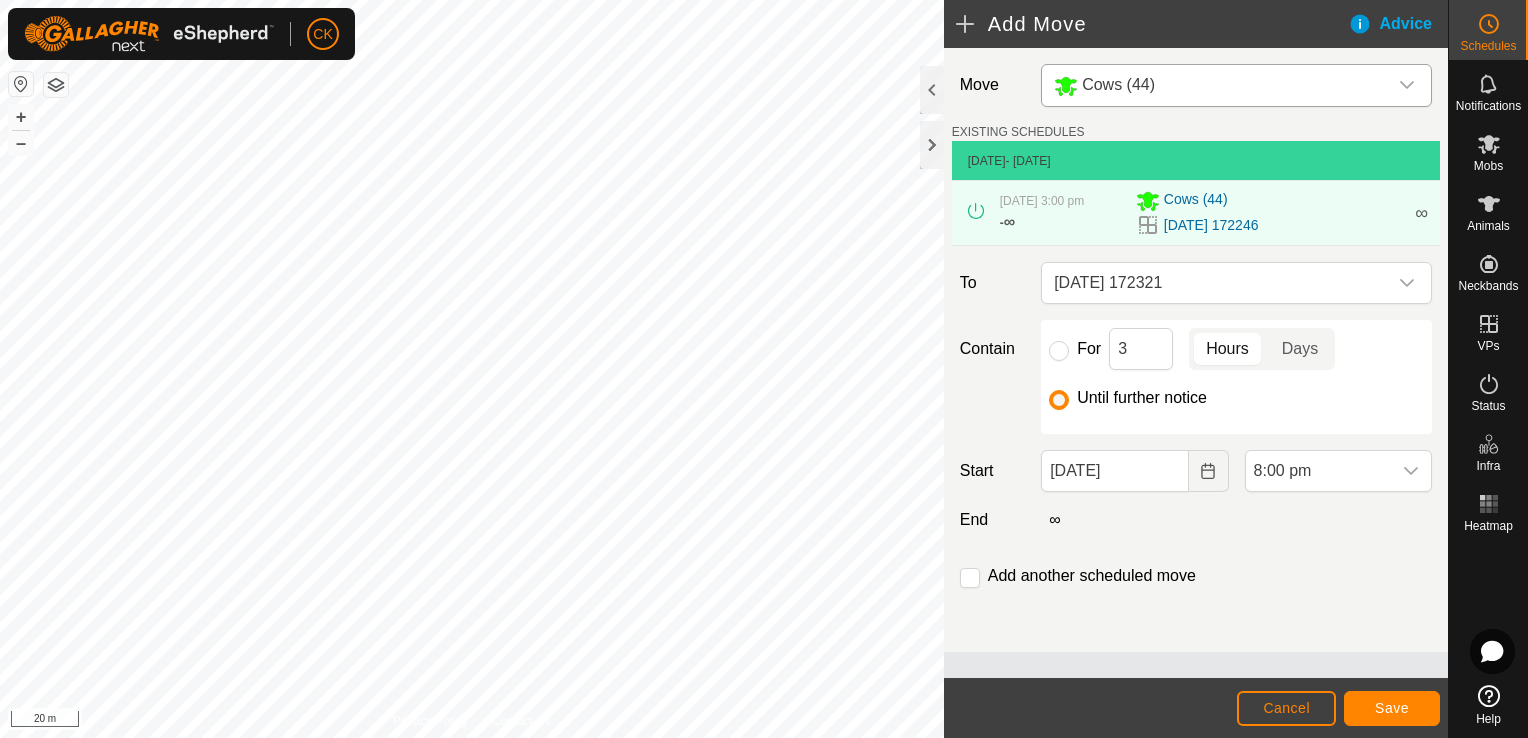 scroll, scrollTop: 1520, scrollLeft: 0, axis: vertical 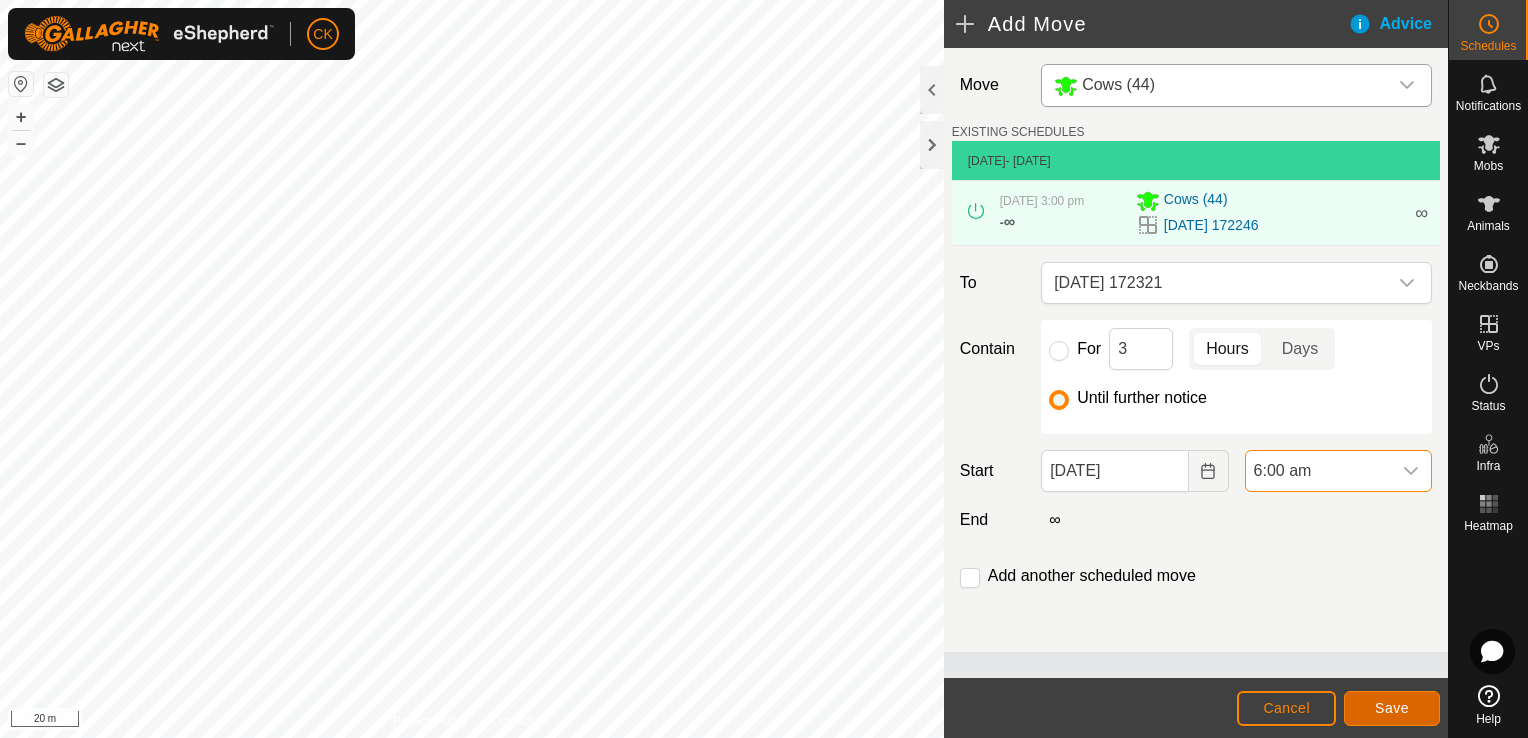 click on "Save" 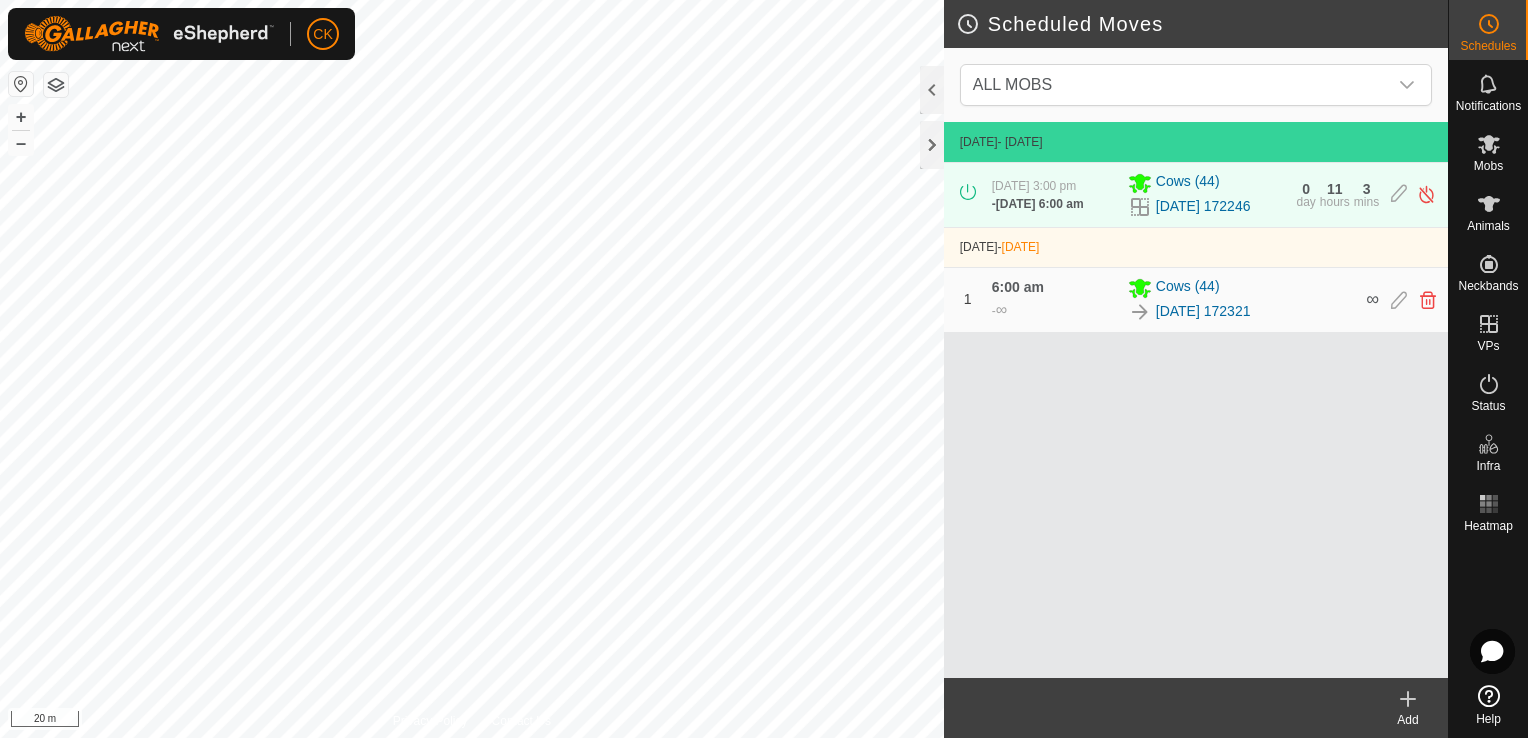 click 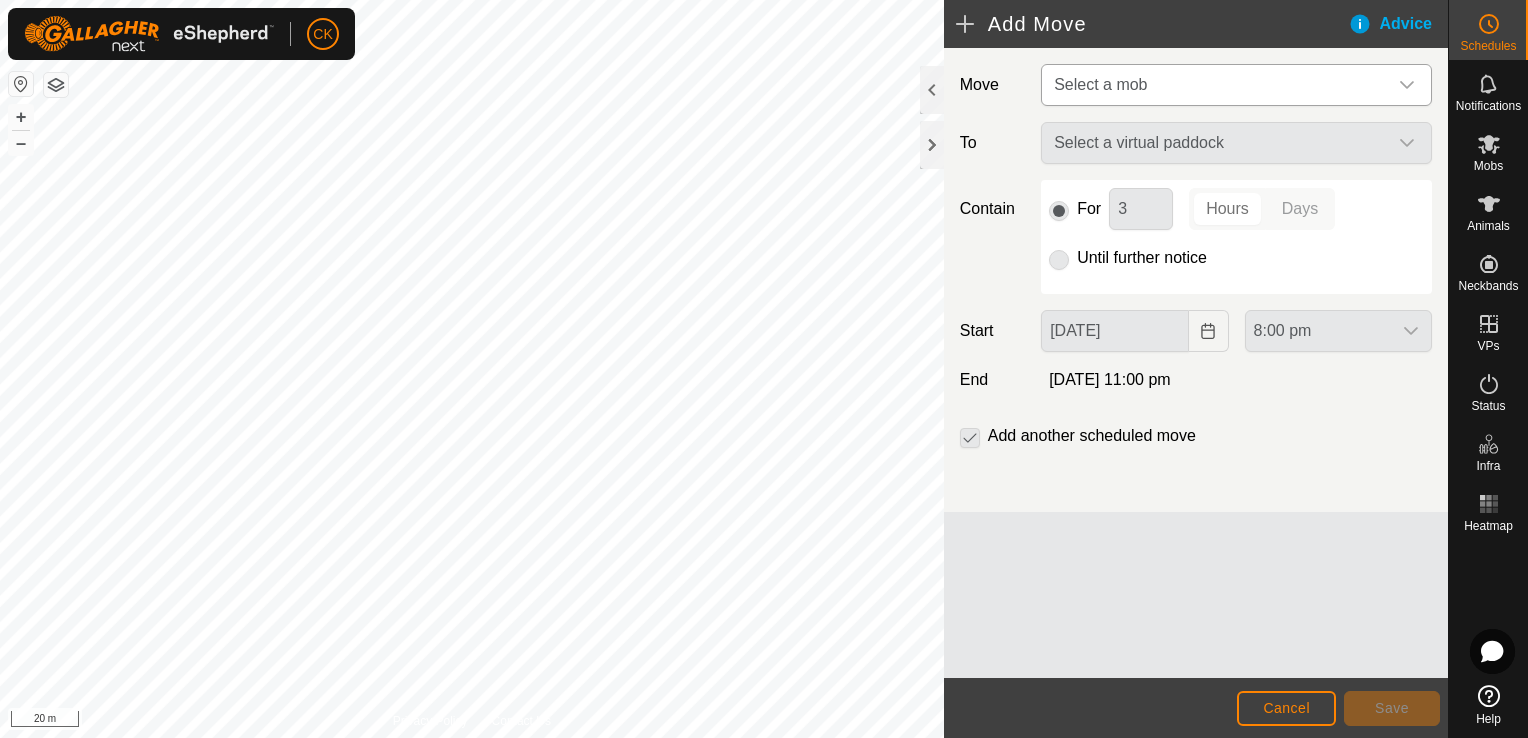 click 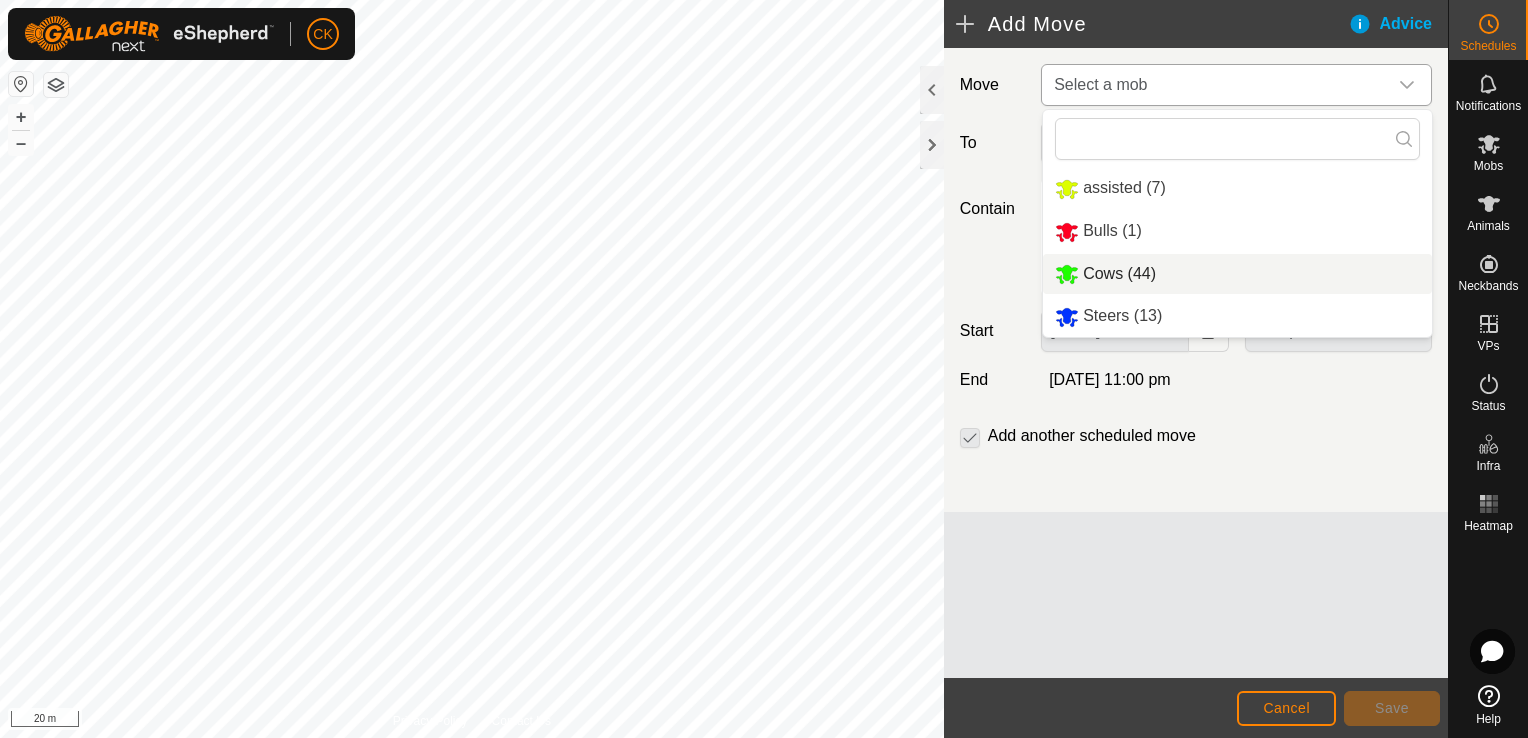 click on "Cows (44)" at bounding box center [1237, 274] 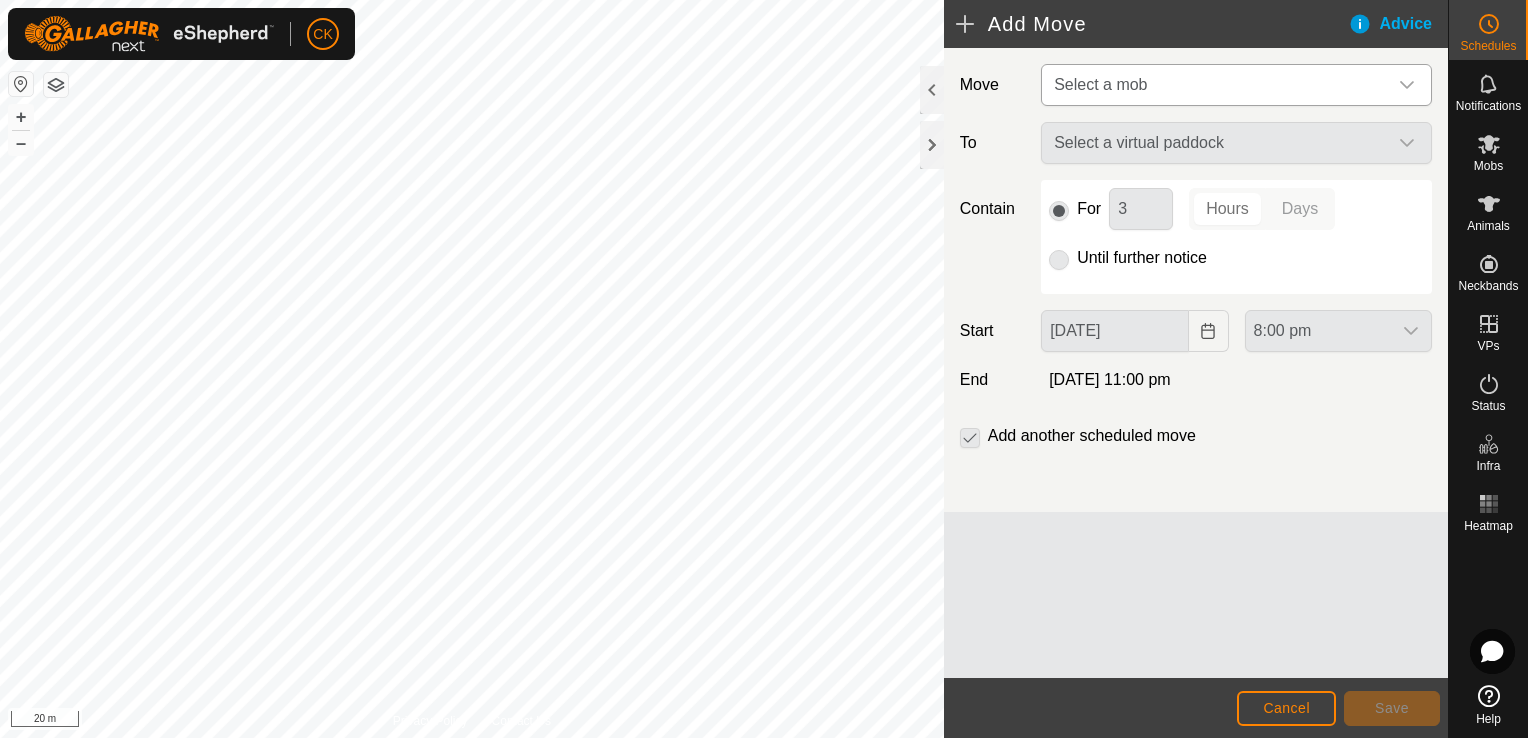 type on "[DATE]" 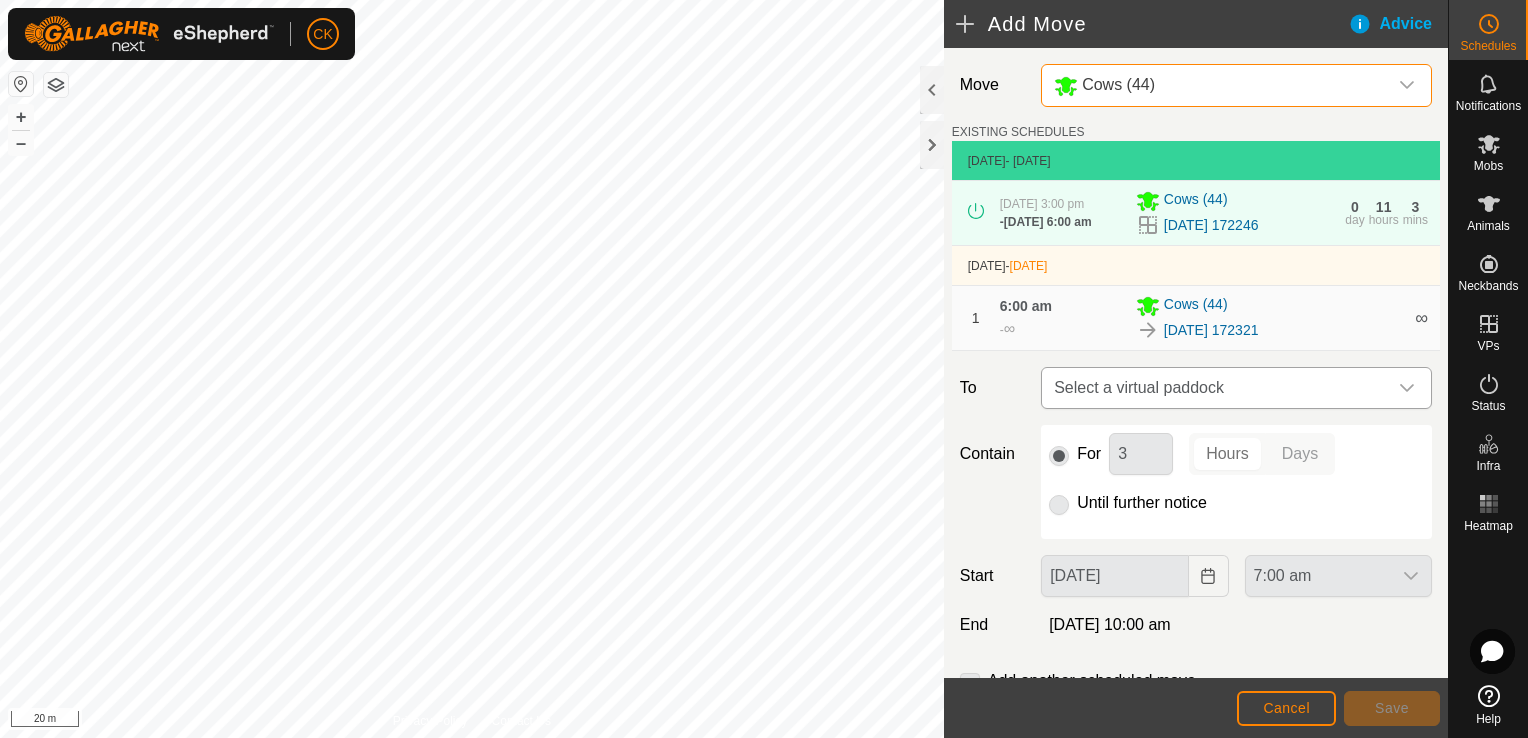 click 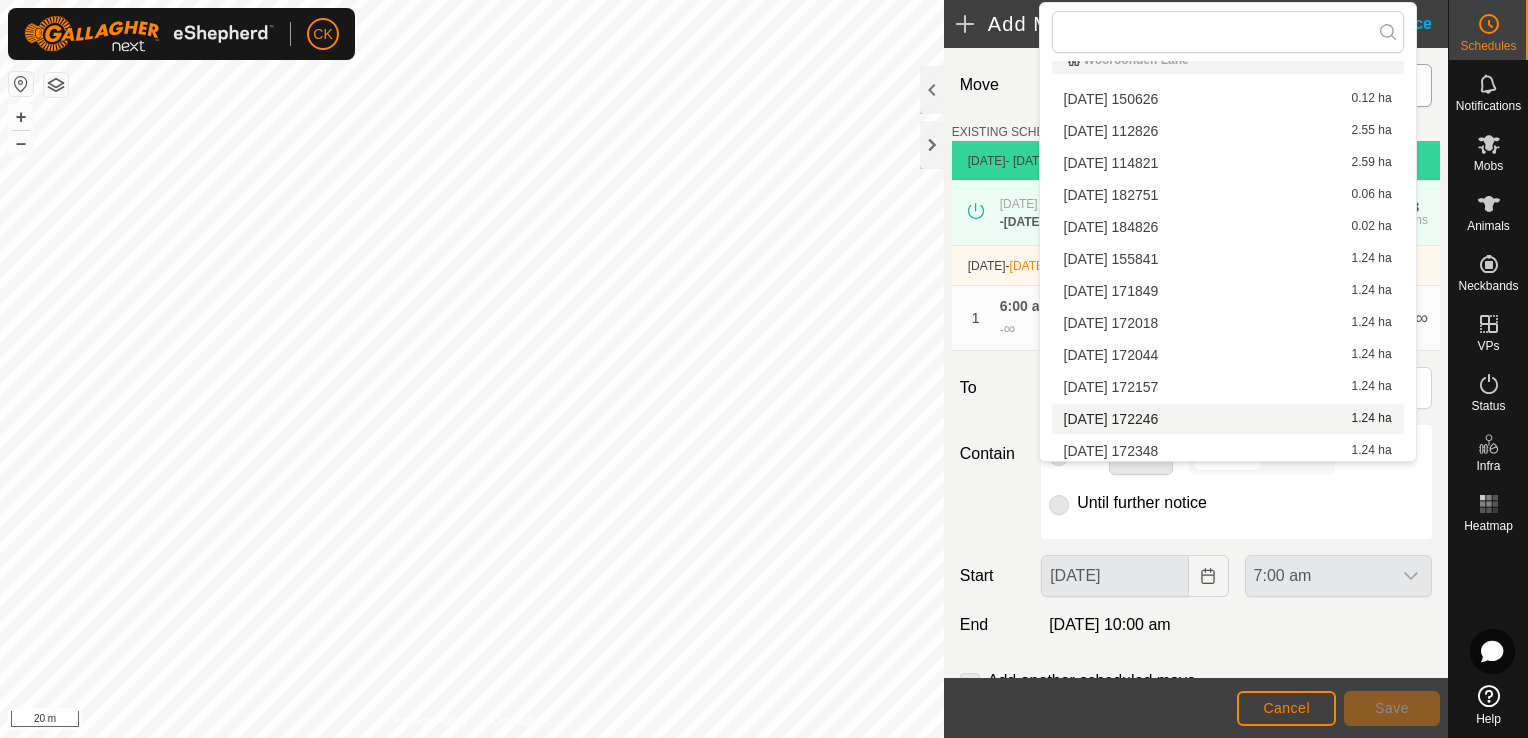 scroll, scrollTop: 92, scrollLeft: 0, axis: vertical 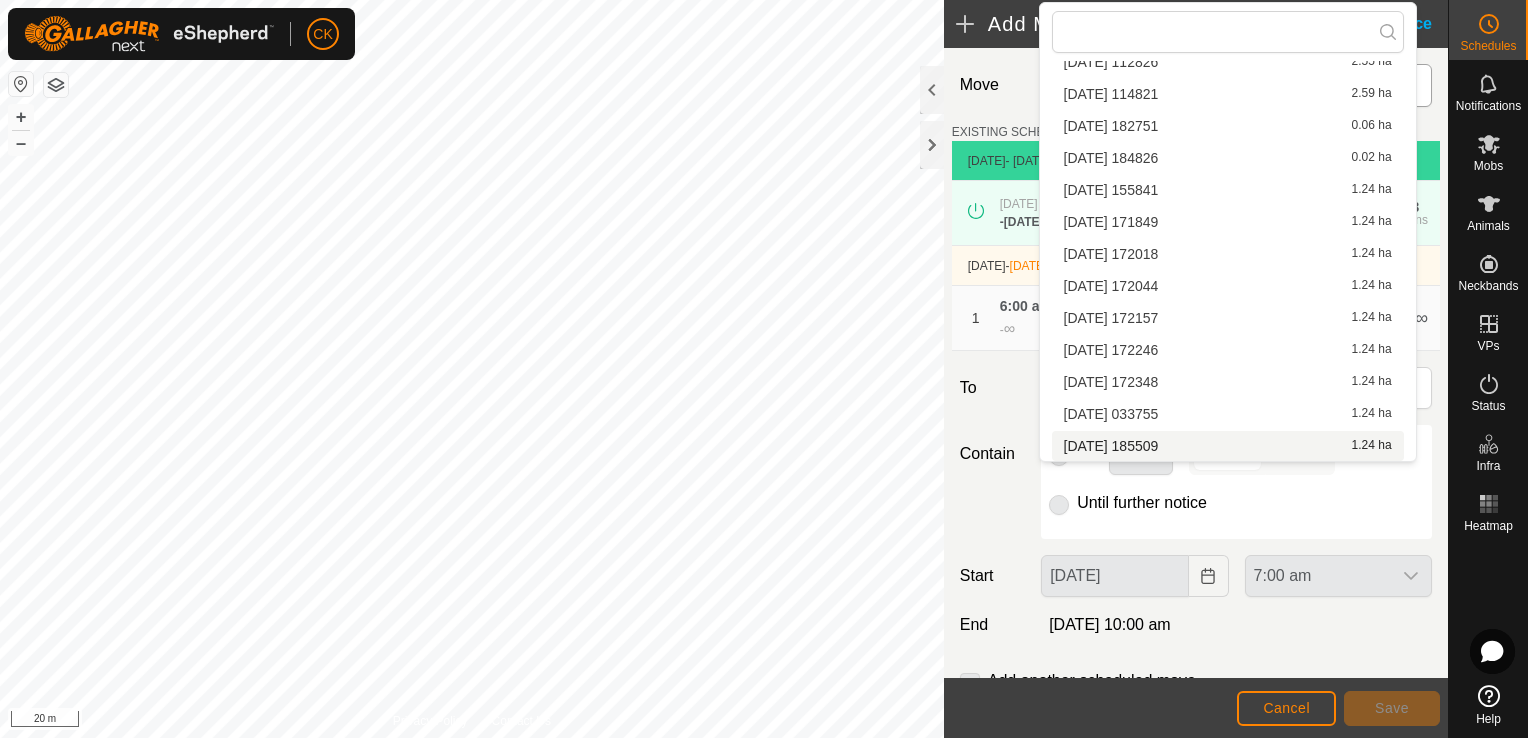 click on "[DATE] 185509  1.24 ha" at bounding box center (1228, 446) 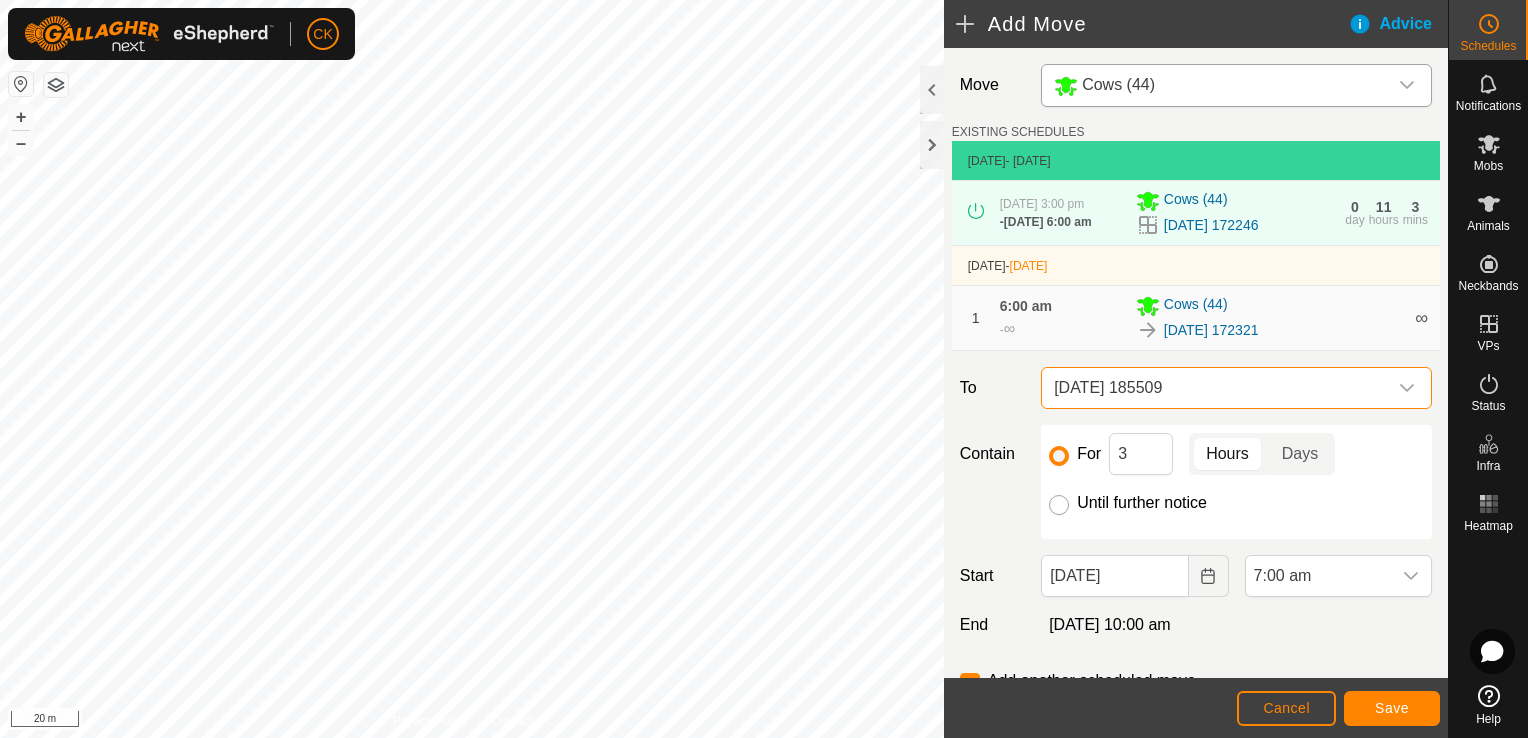 click on "Until further notice" at bounding box center (1059, 505) 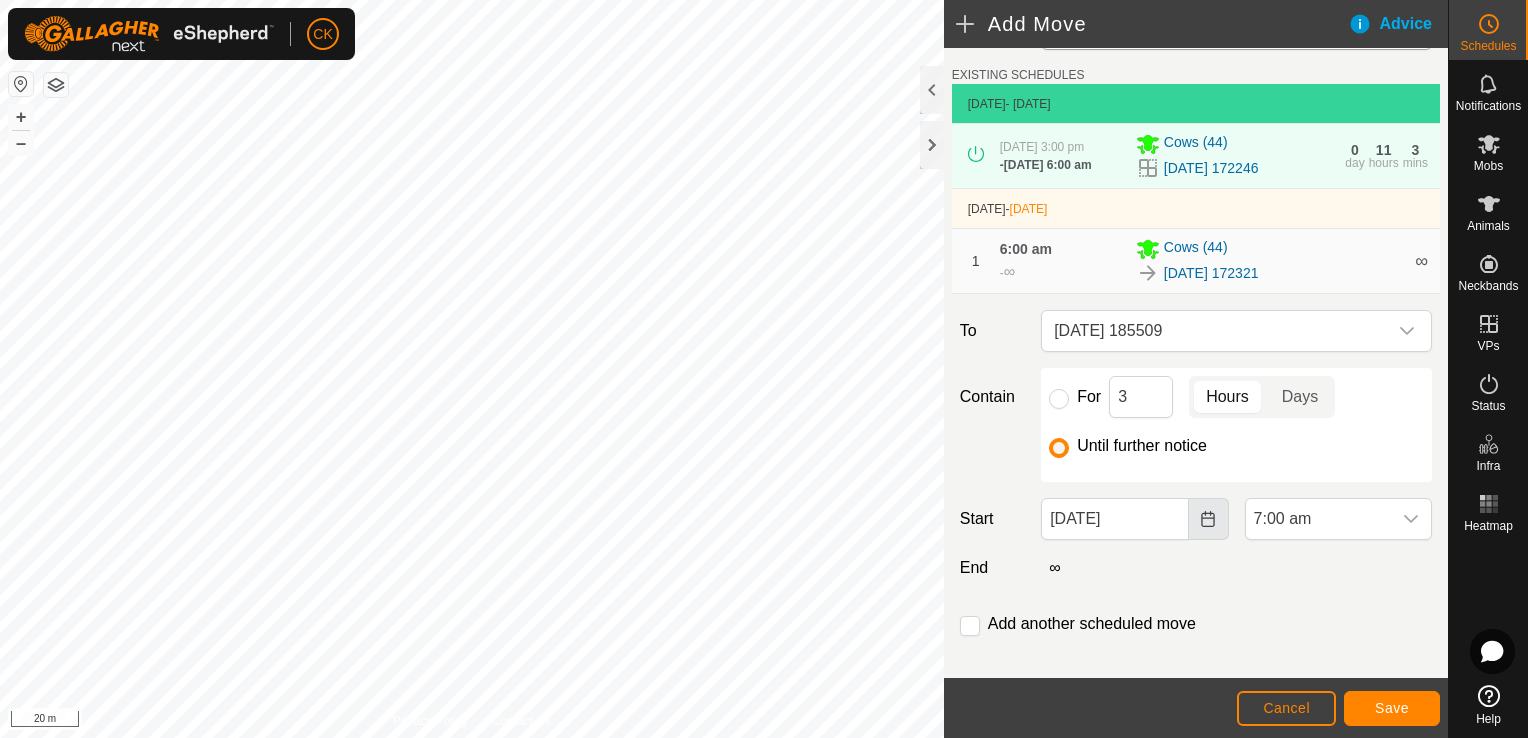 scroll, scrollTop: 83, scrollLeft: 0, axis: vertical 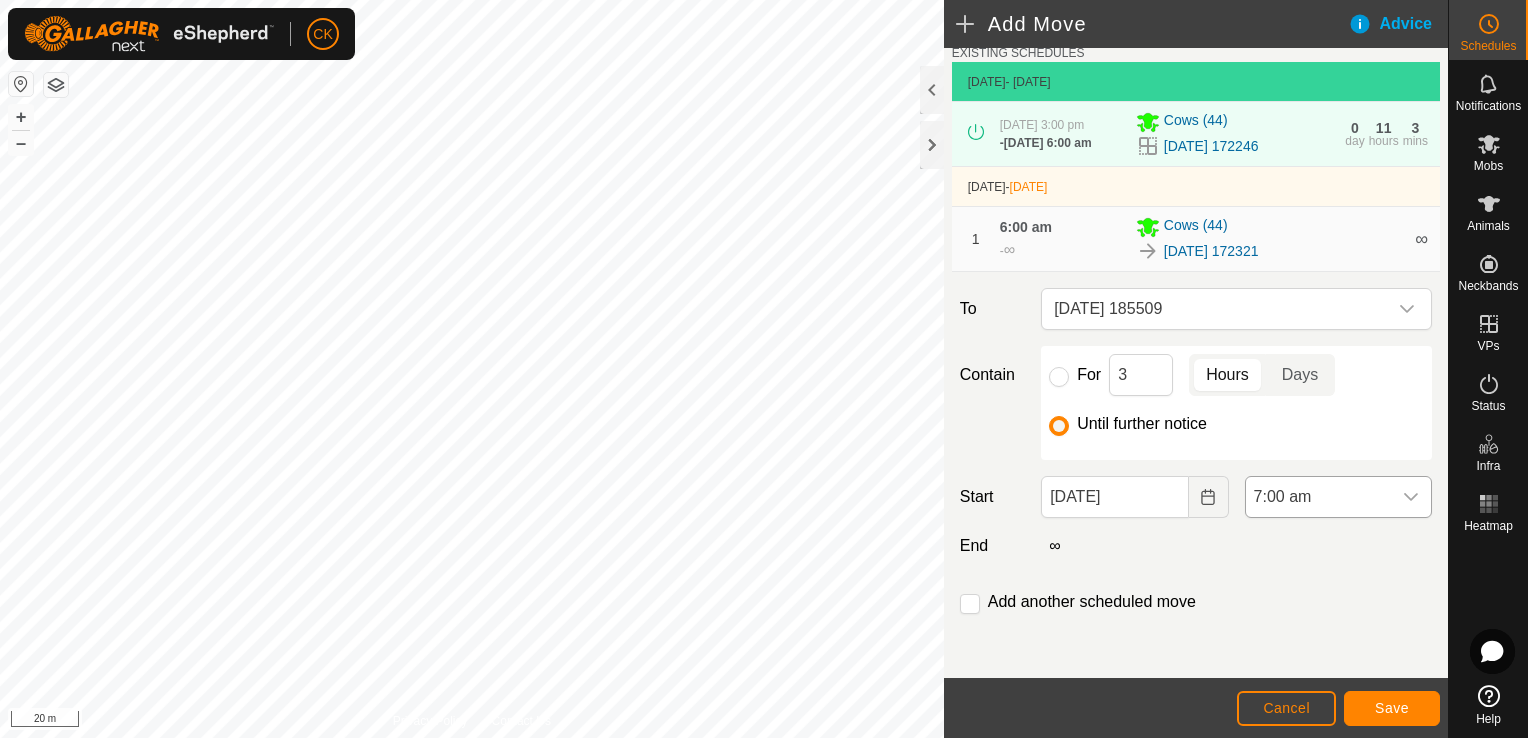 click at bounding box center [1411, 497] 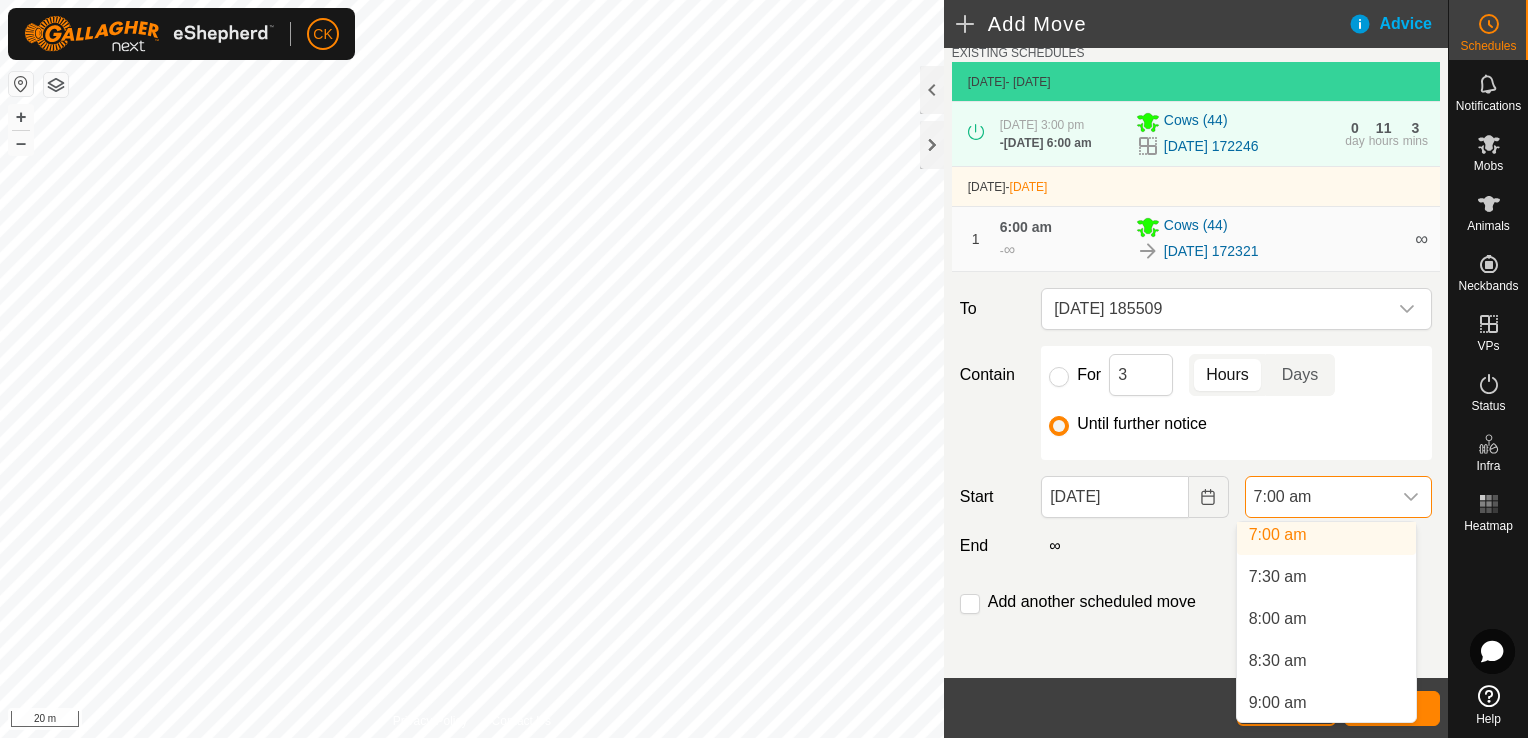 scroll, scrollTop: 628, scrollLeft: 0, axis: vertical 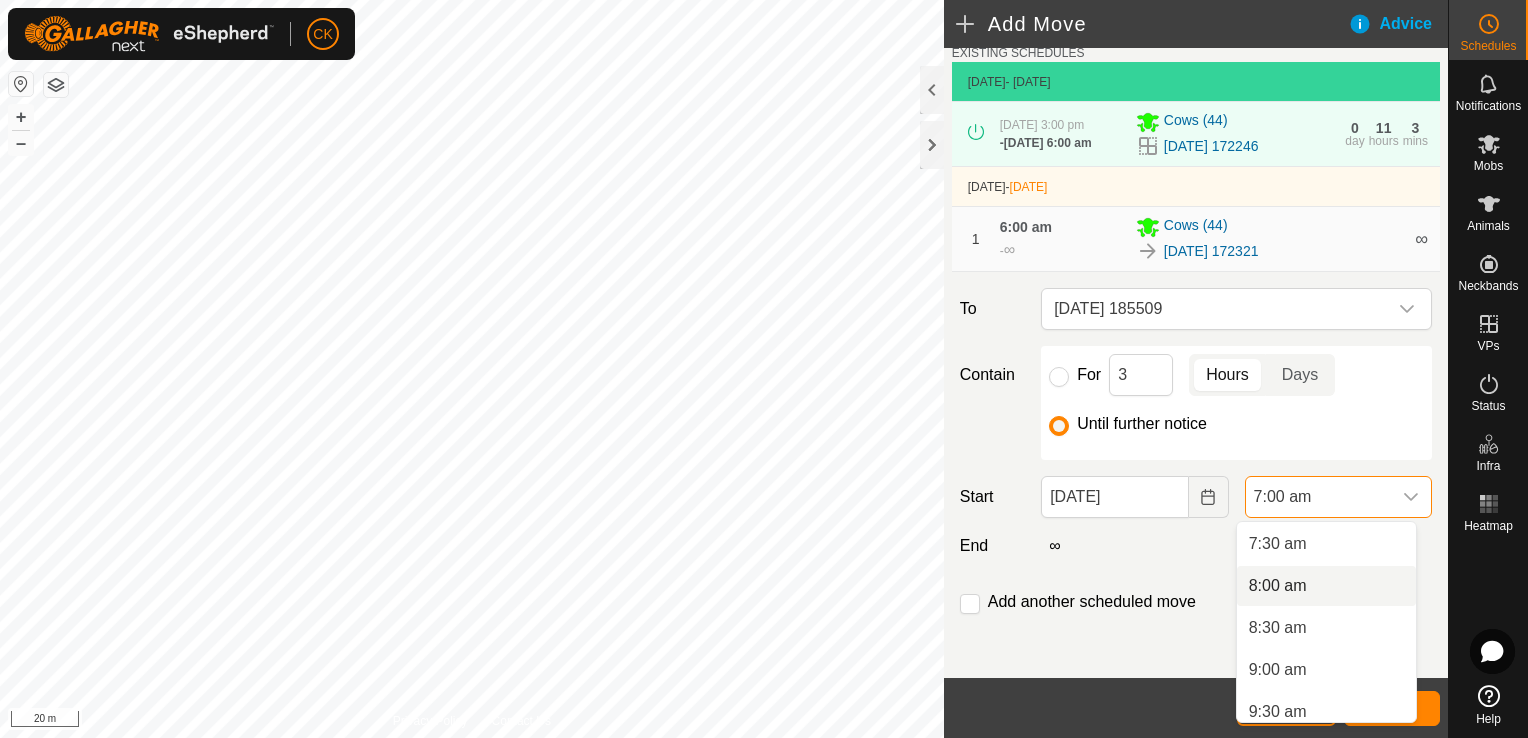 click on "8:00 am" at bounding box center [1326, 586] 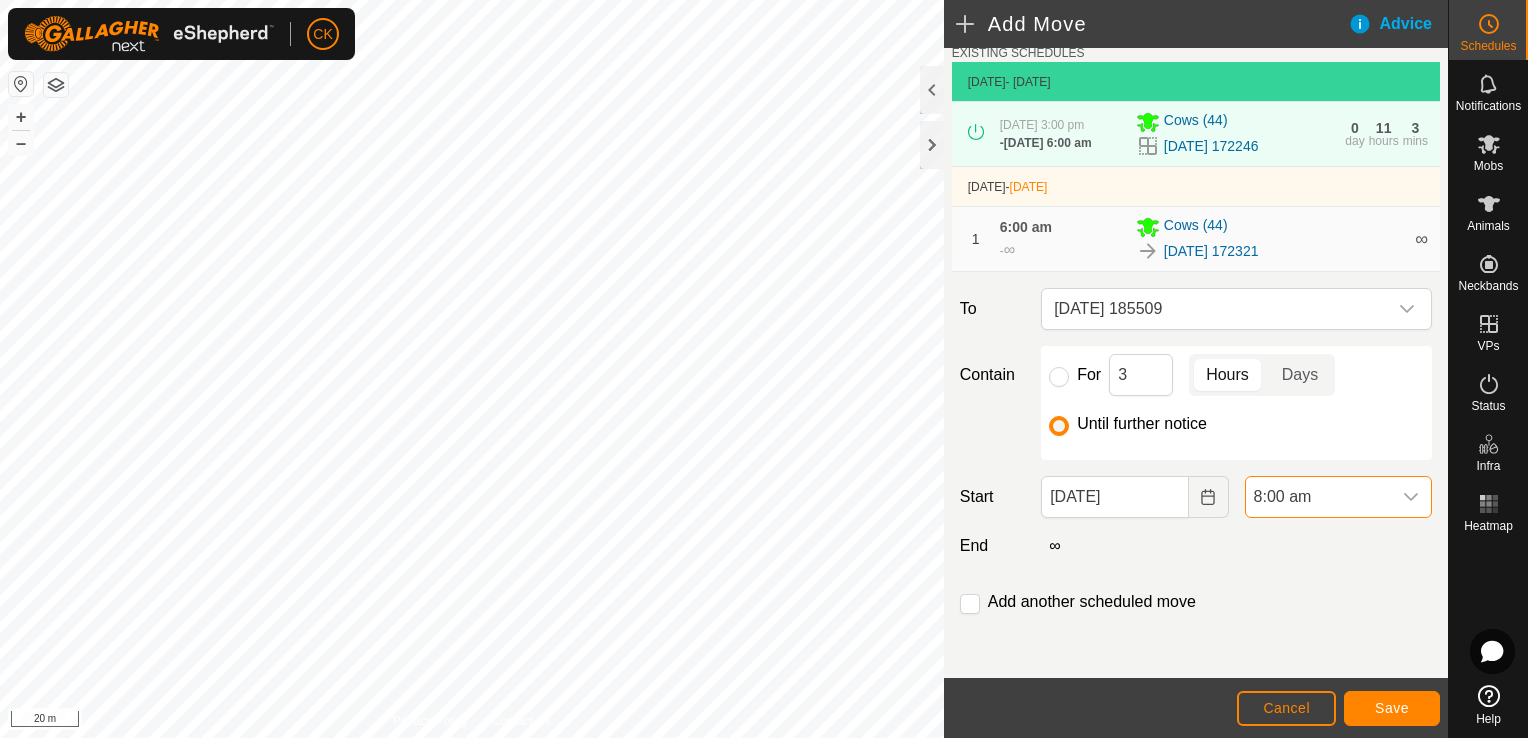 scroll, scrollTop: 588, scrollLeft: 0, axis: vertical 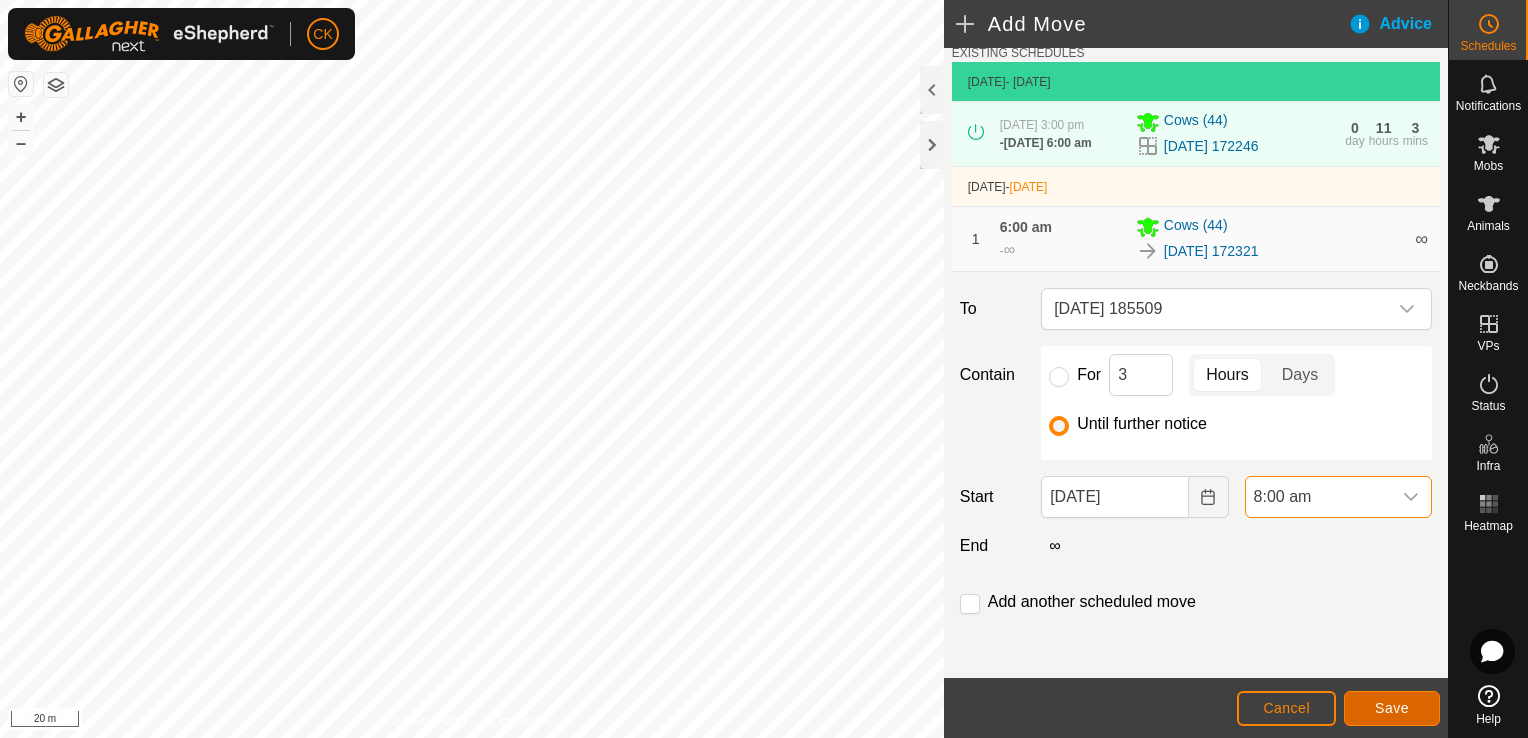 click on "Save" 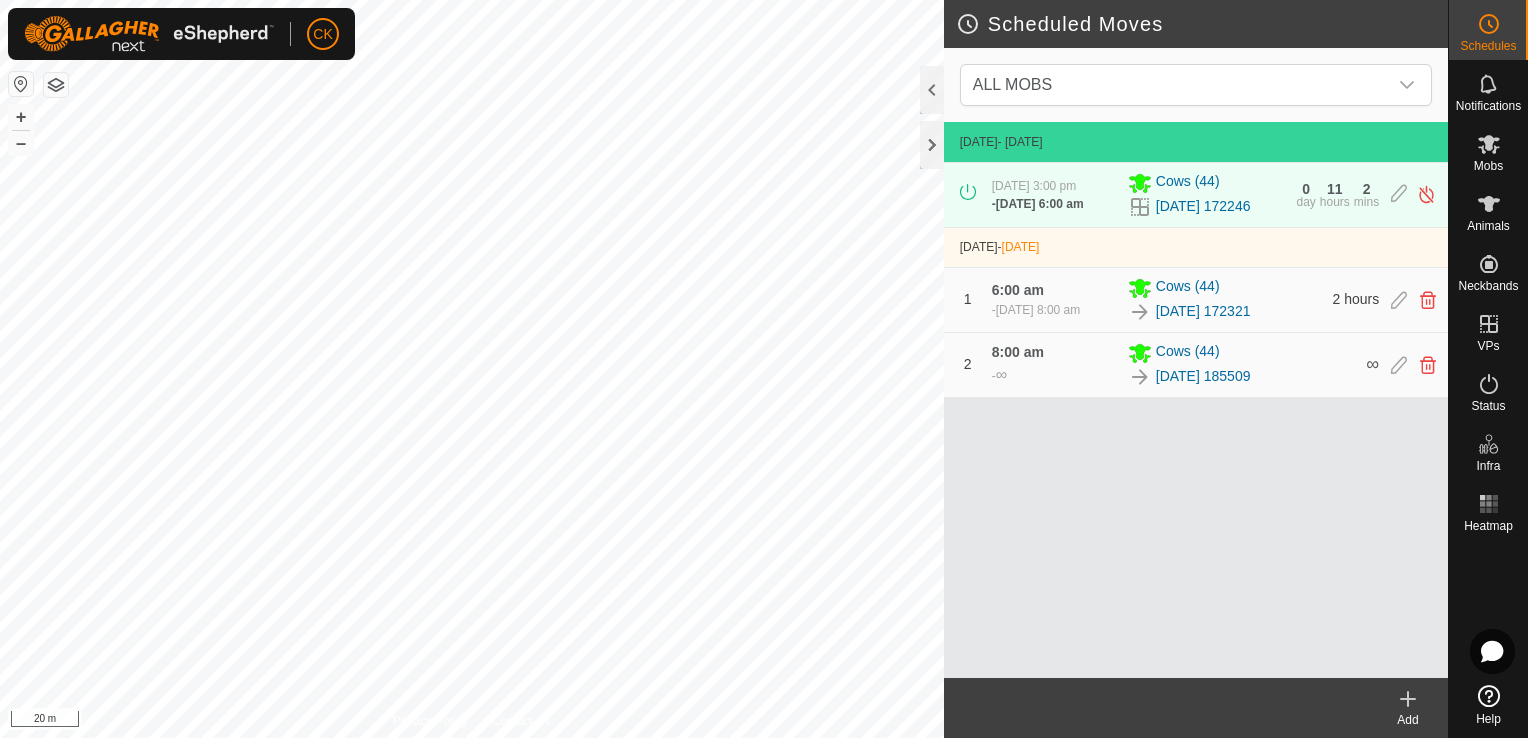 click 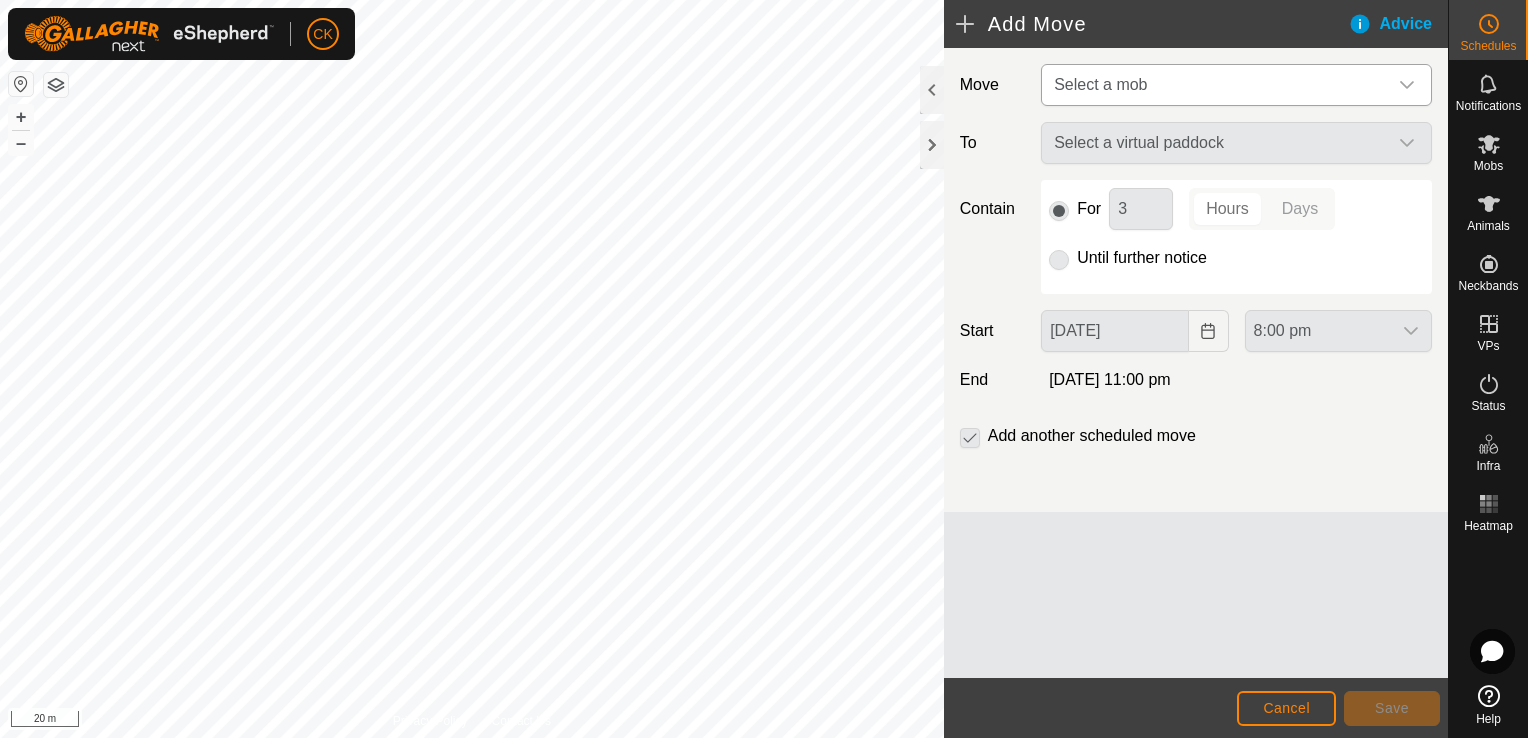click 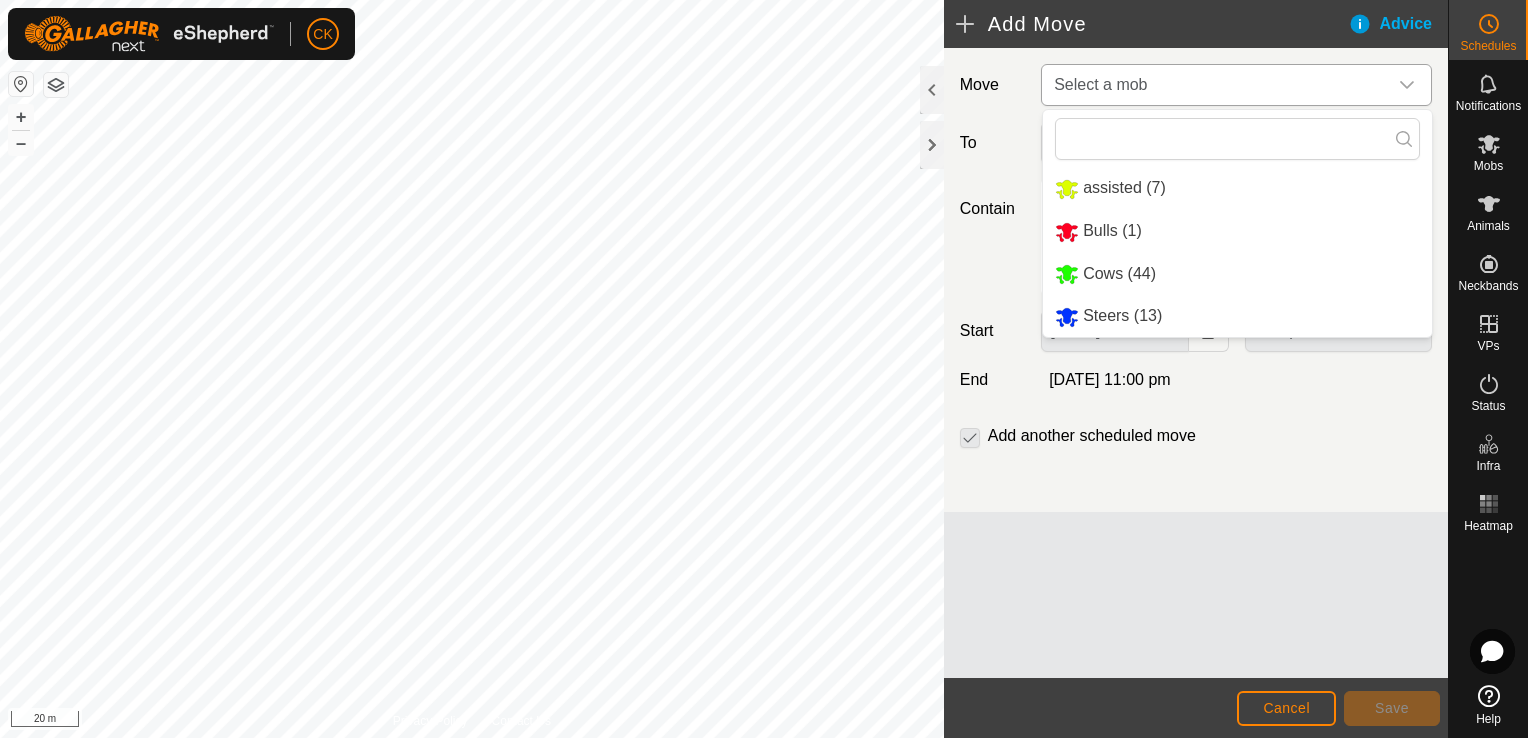 click on "Cows (44)" at bounding box center (1237, 274) 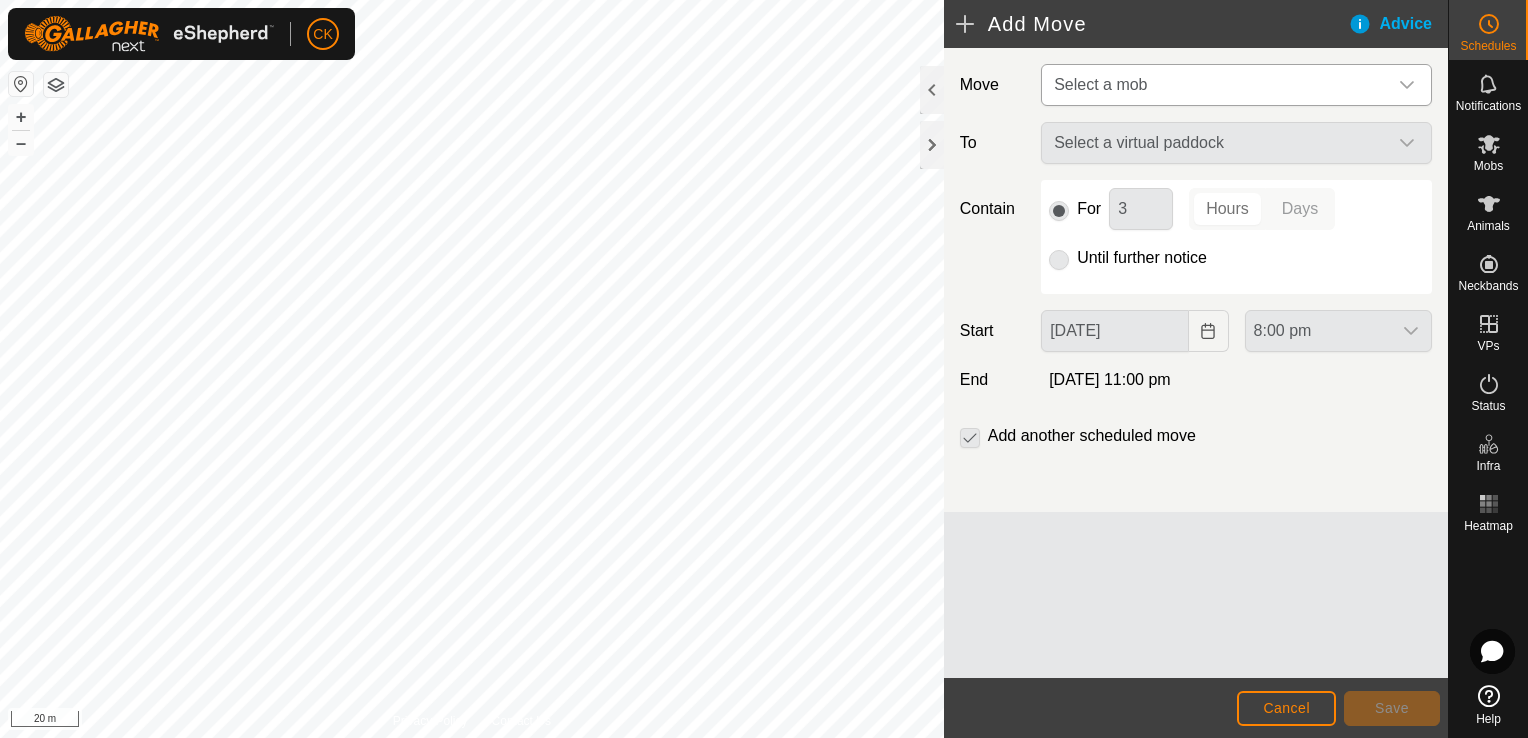 type on "[DATE]" 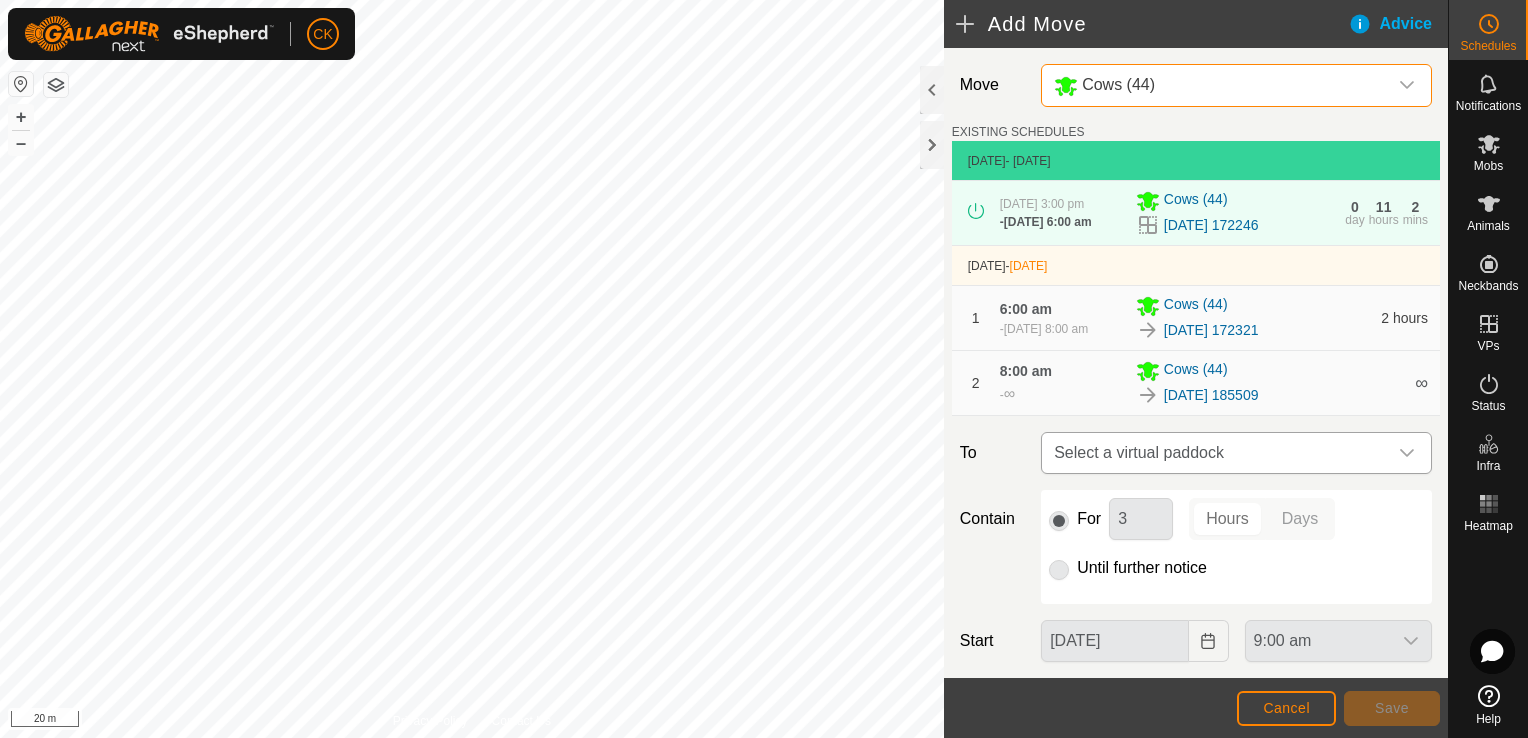 click 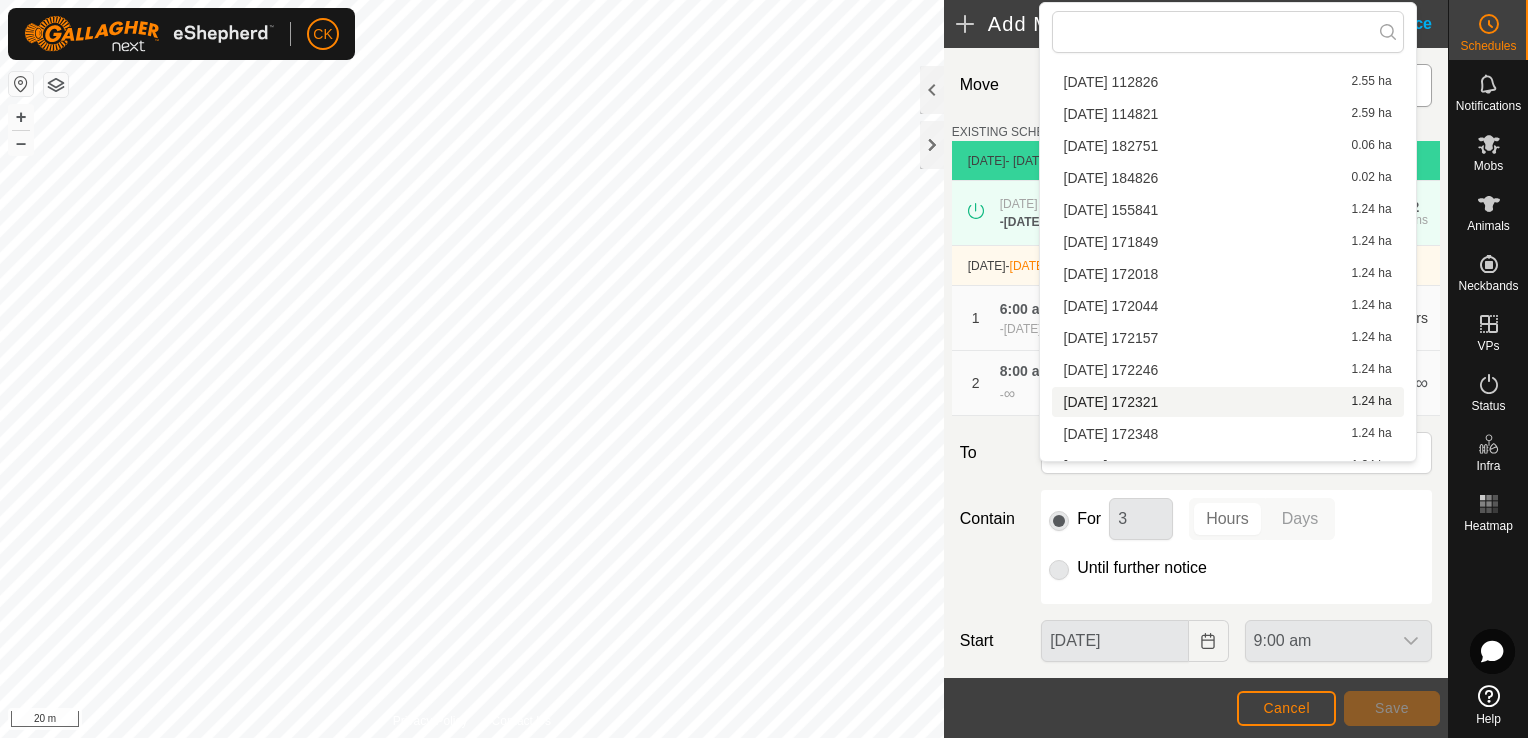 scroll, scrollTop: 92, scrollLeft: 0, axis: vertical 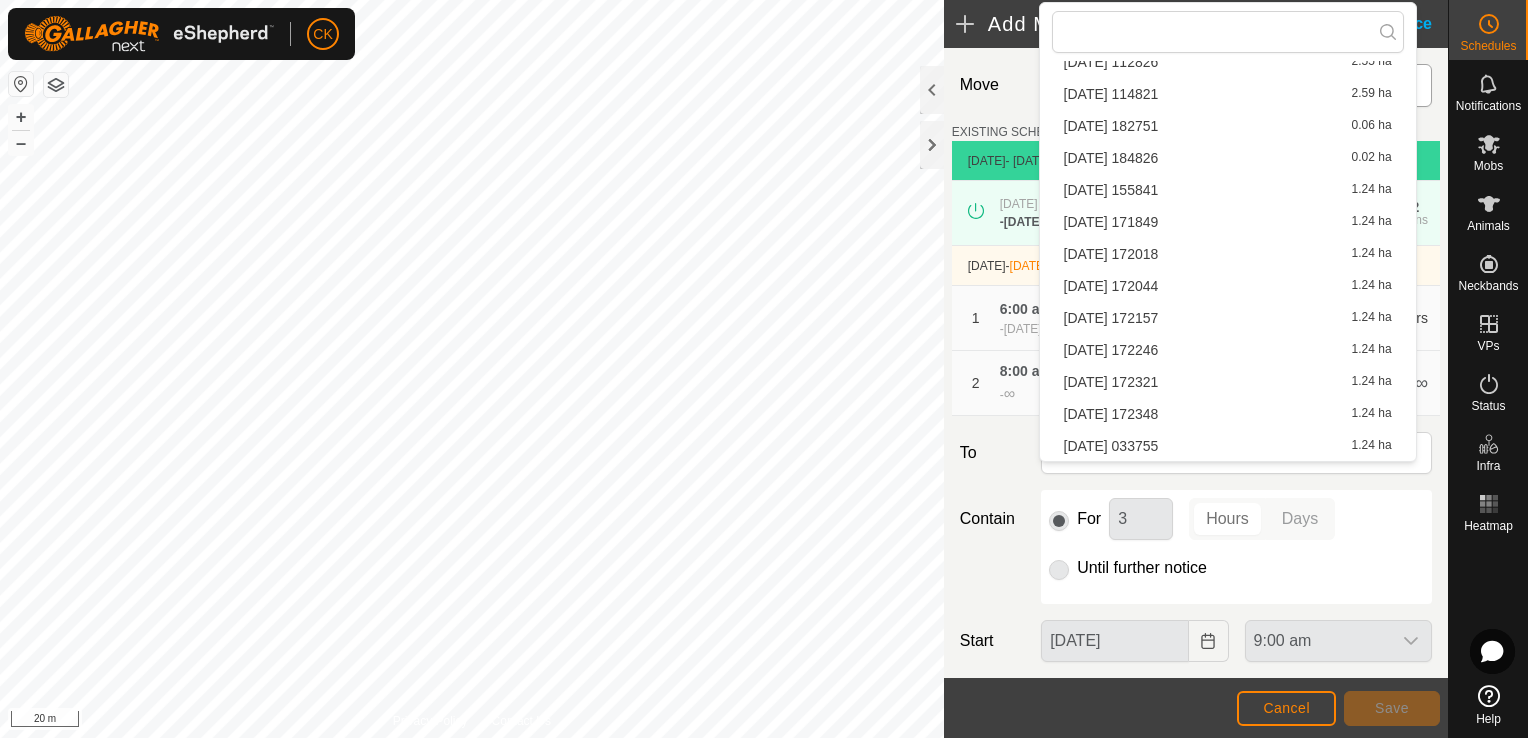 click on "[DATE] 172348  1.24 ha" at bounding box center (1228, 414) 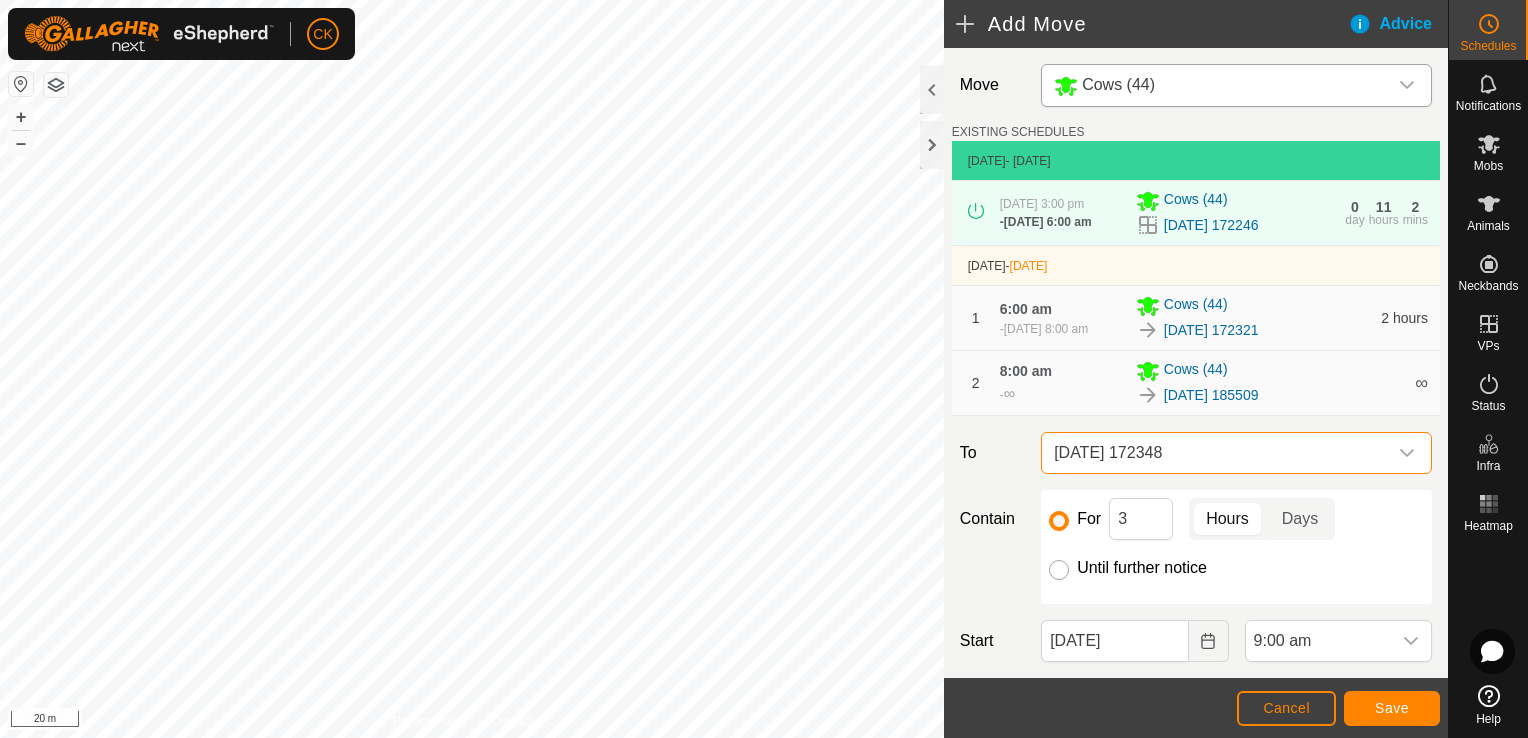 click on "Until further notice" at bounding box center [1059, 570] 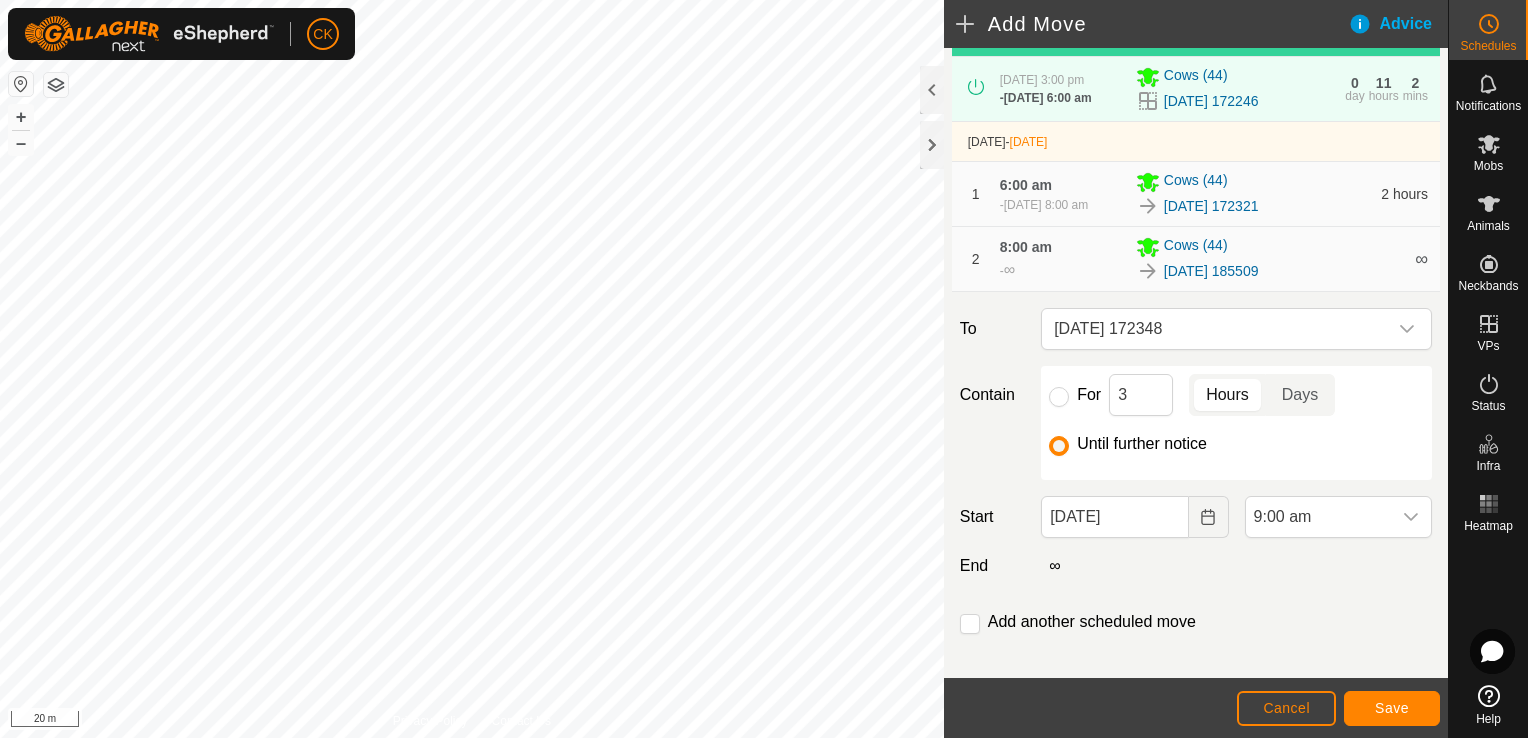 scroll, scrollTop: 148, scrollLeft: 0, axis: vertical 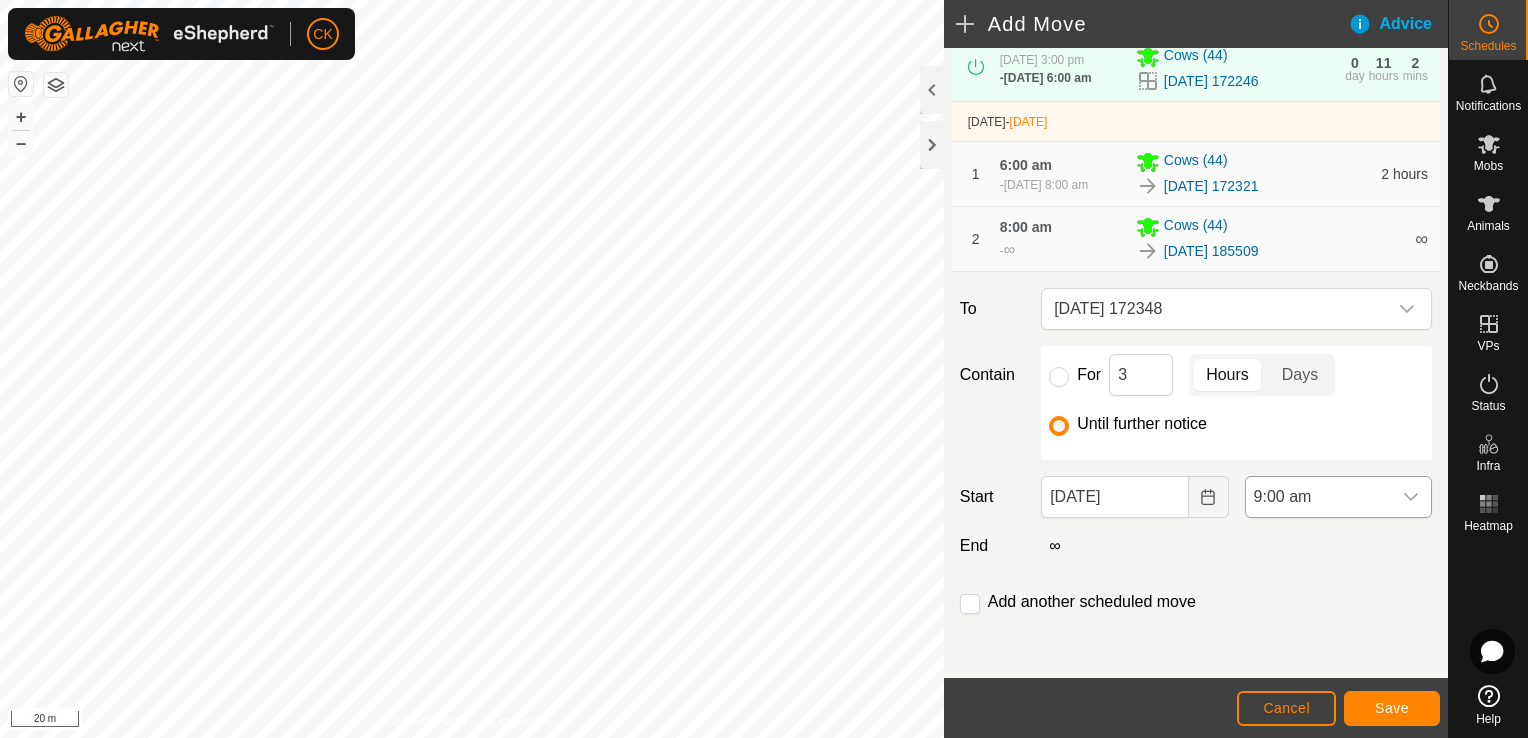 click 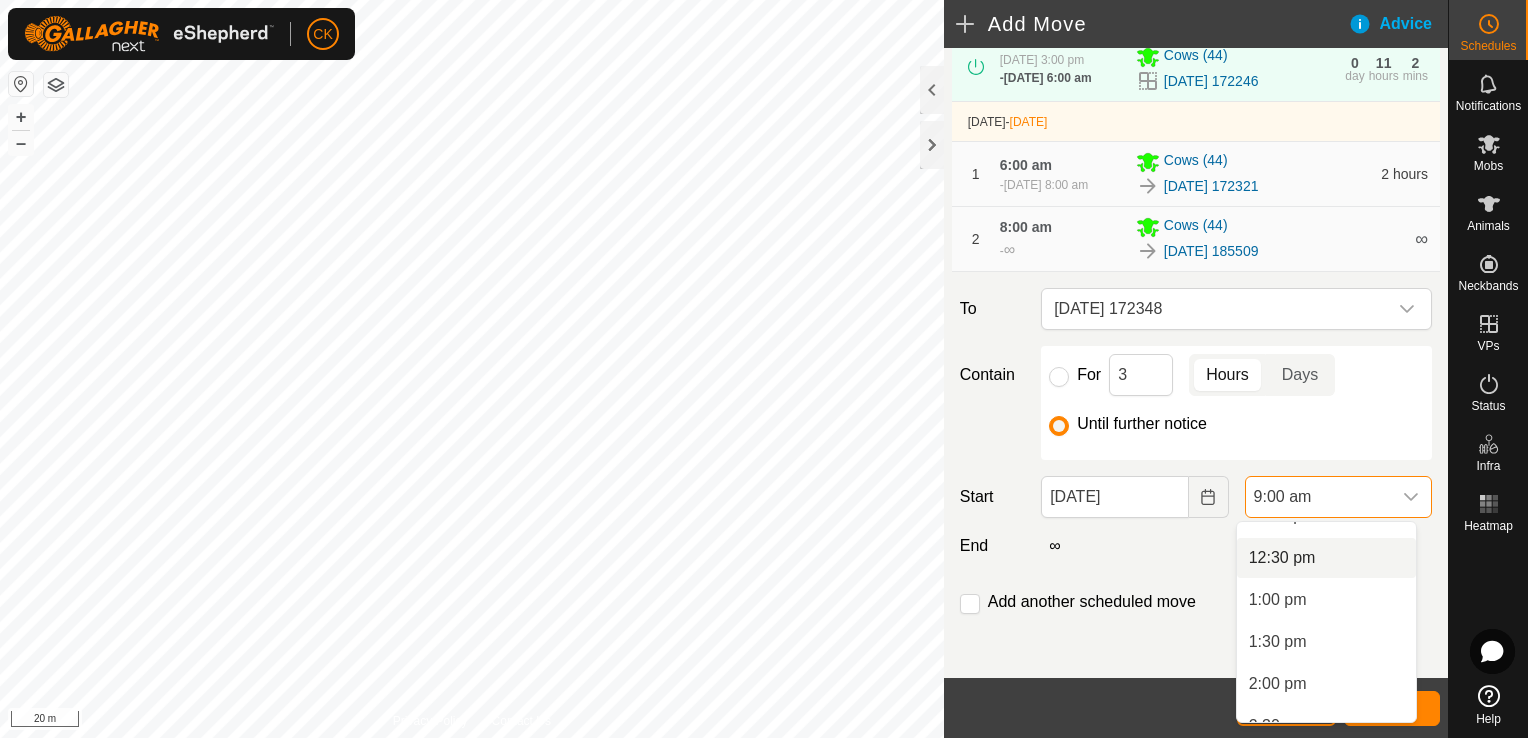 scroll, scrollTop: 1096, scrollLeft: 0, axis: vertical 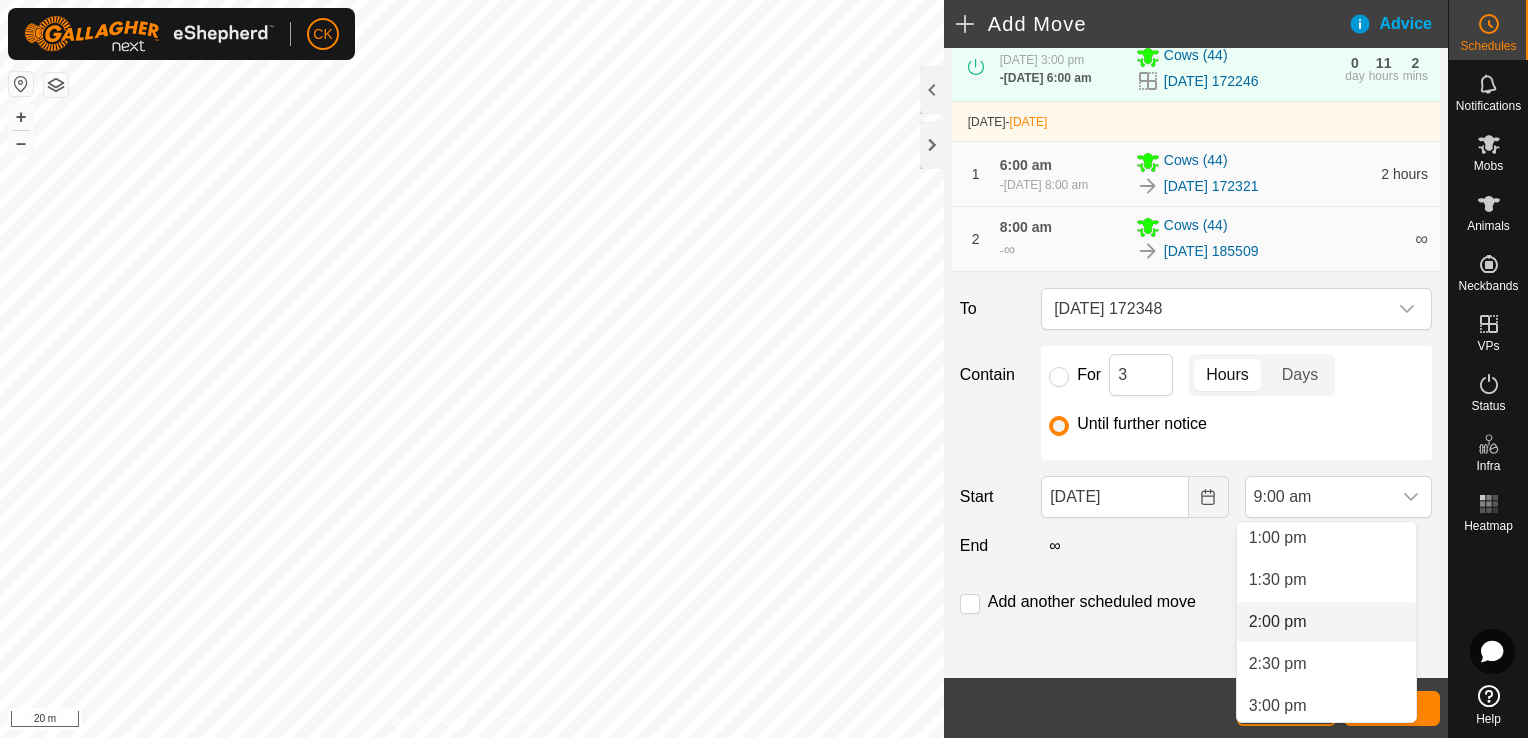 click on "2:00 pm" at bounding box center [1326, 622] 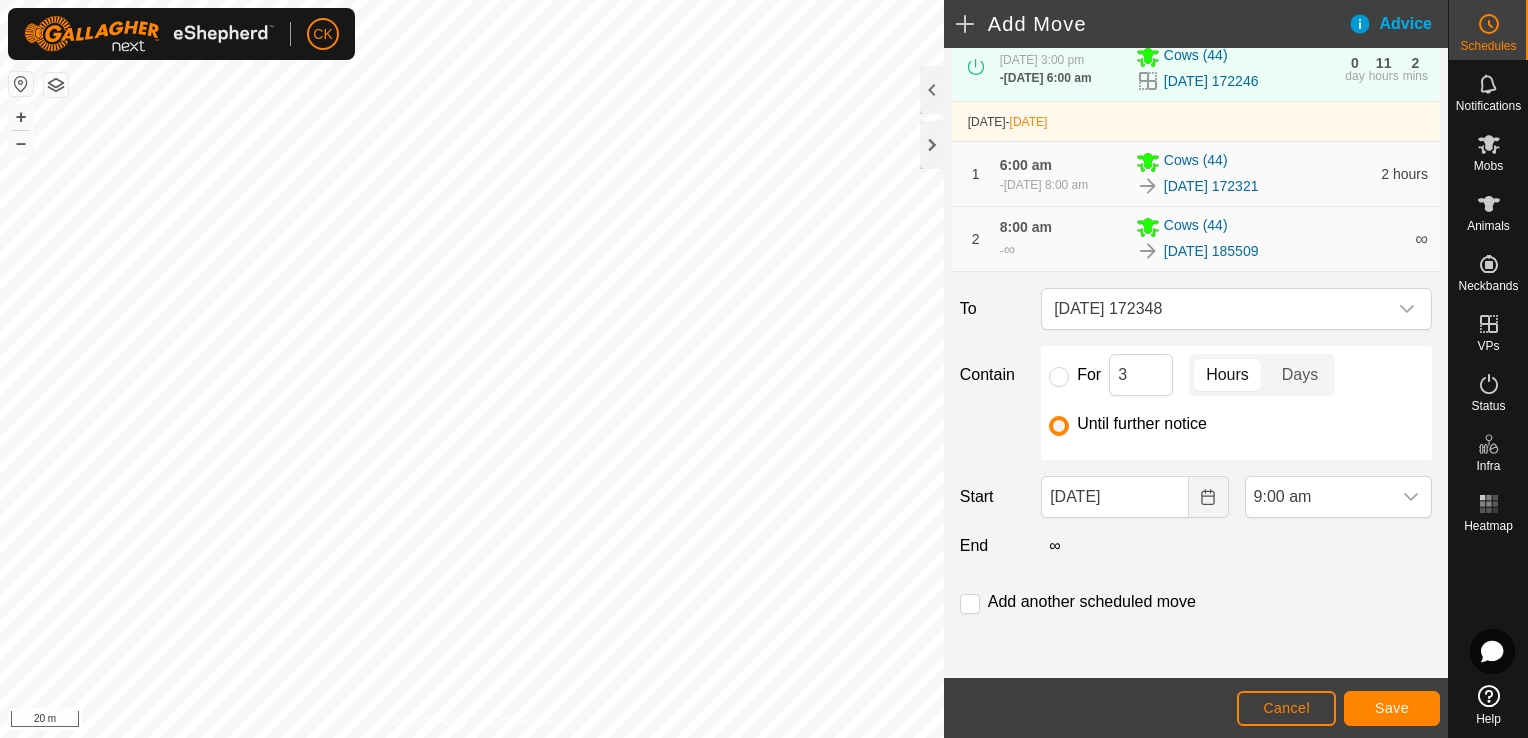 scroll, scrollTop: 756, scrollLeft: 0, axis: vertical 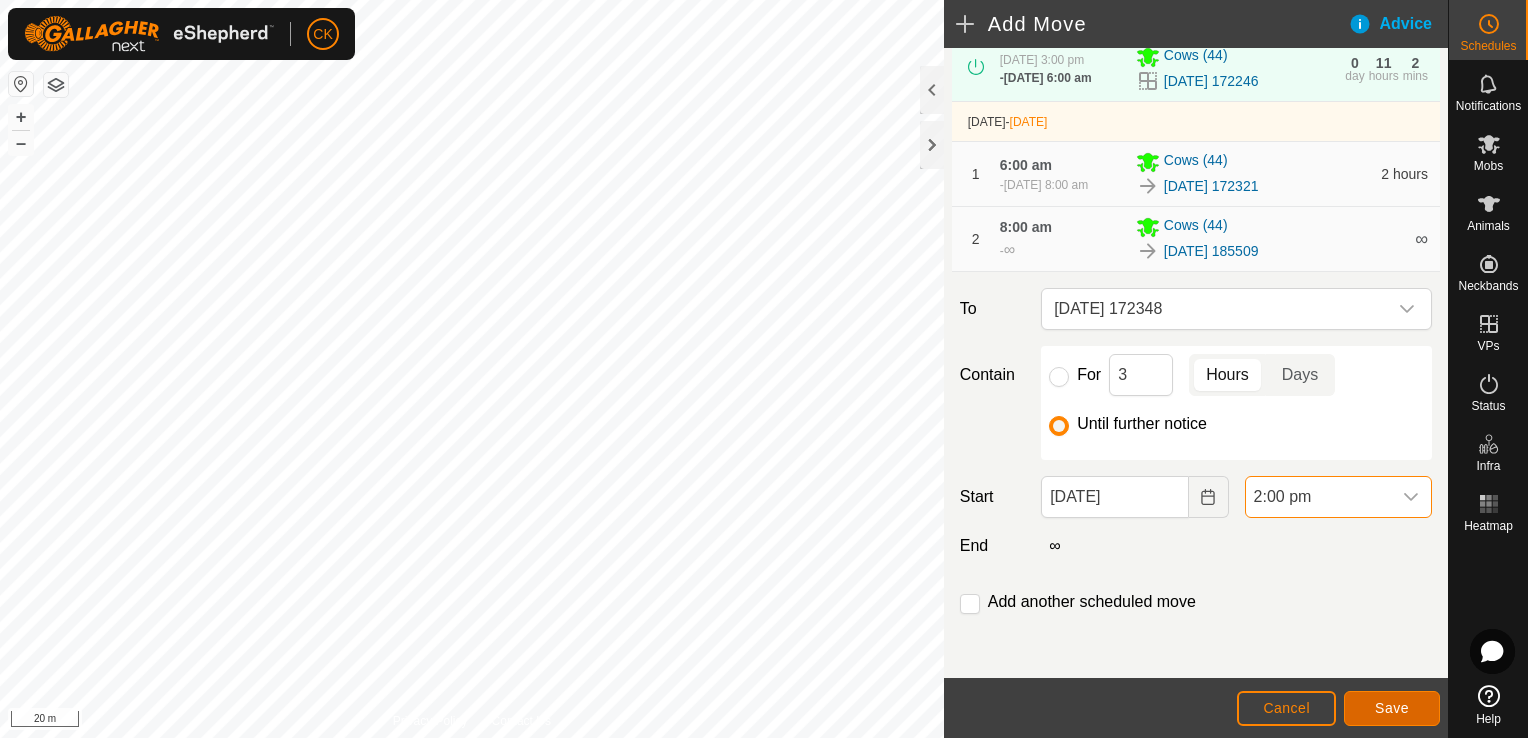 click on "Save" 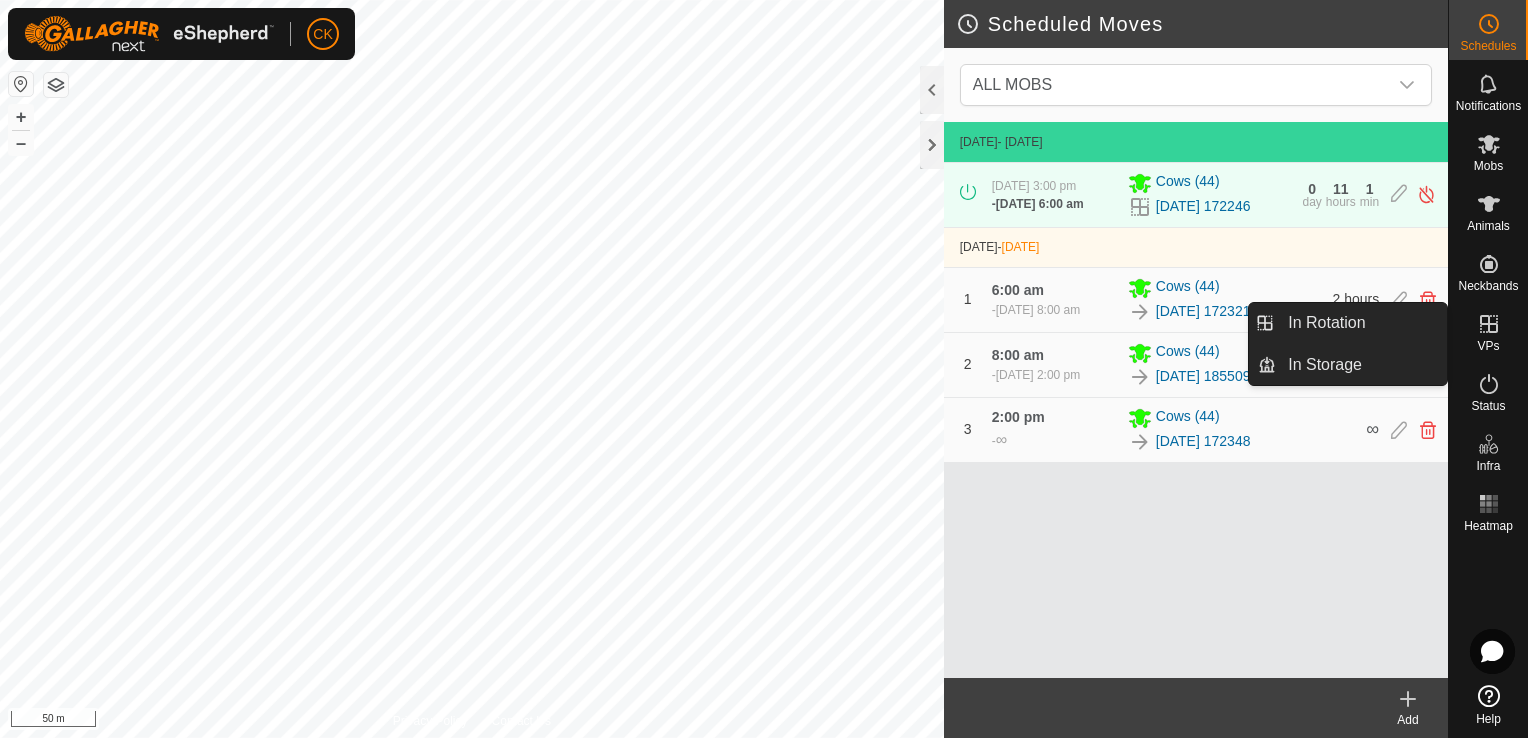 click 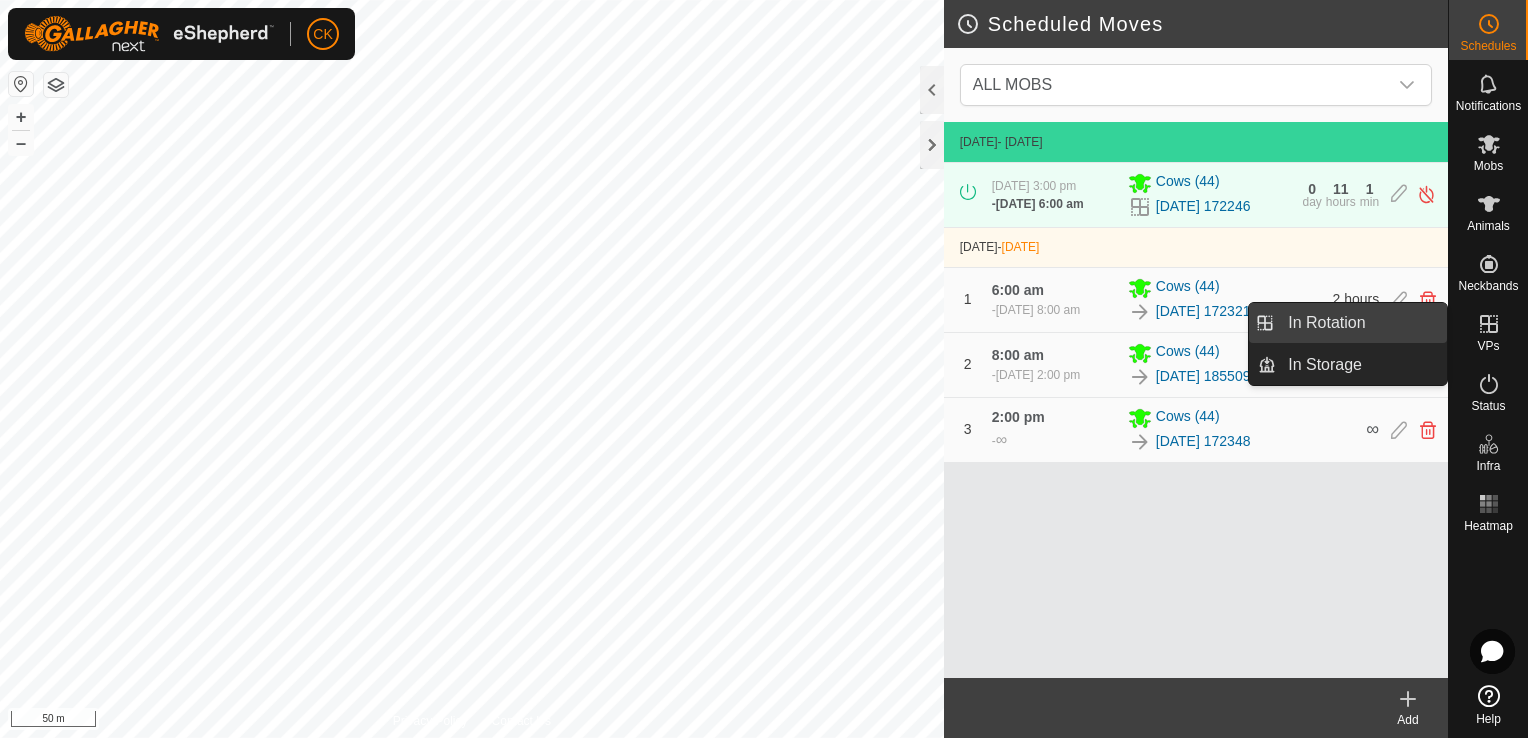click on "In Rotation" at bounding box center (1361, 323) 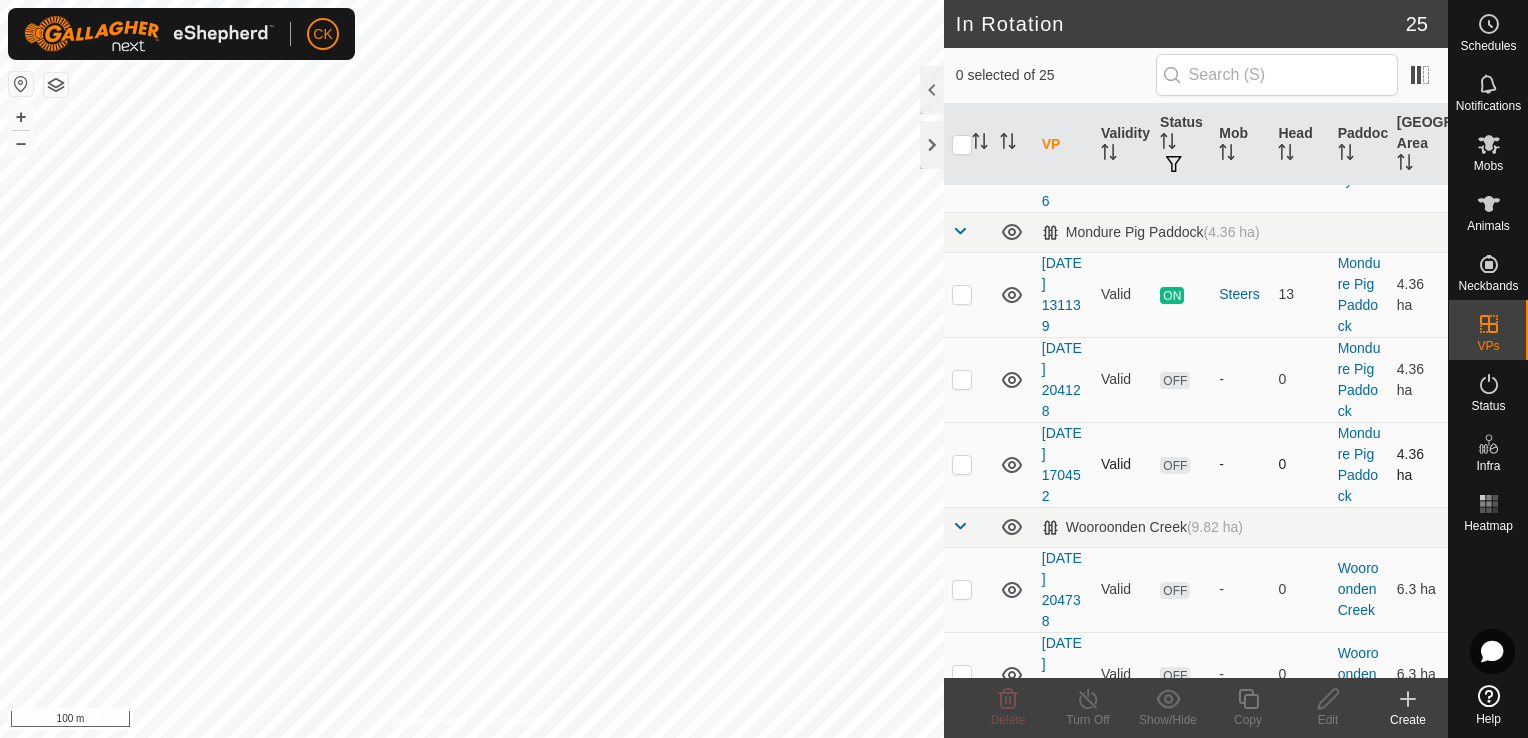scroll, scrollTop: 300, scrollLeft: 0, axis: vertical 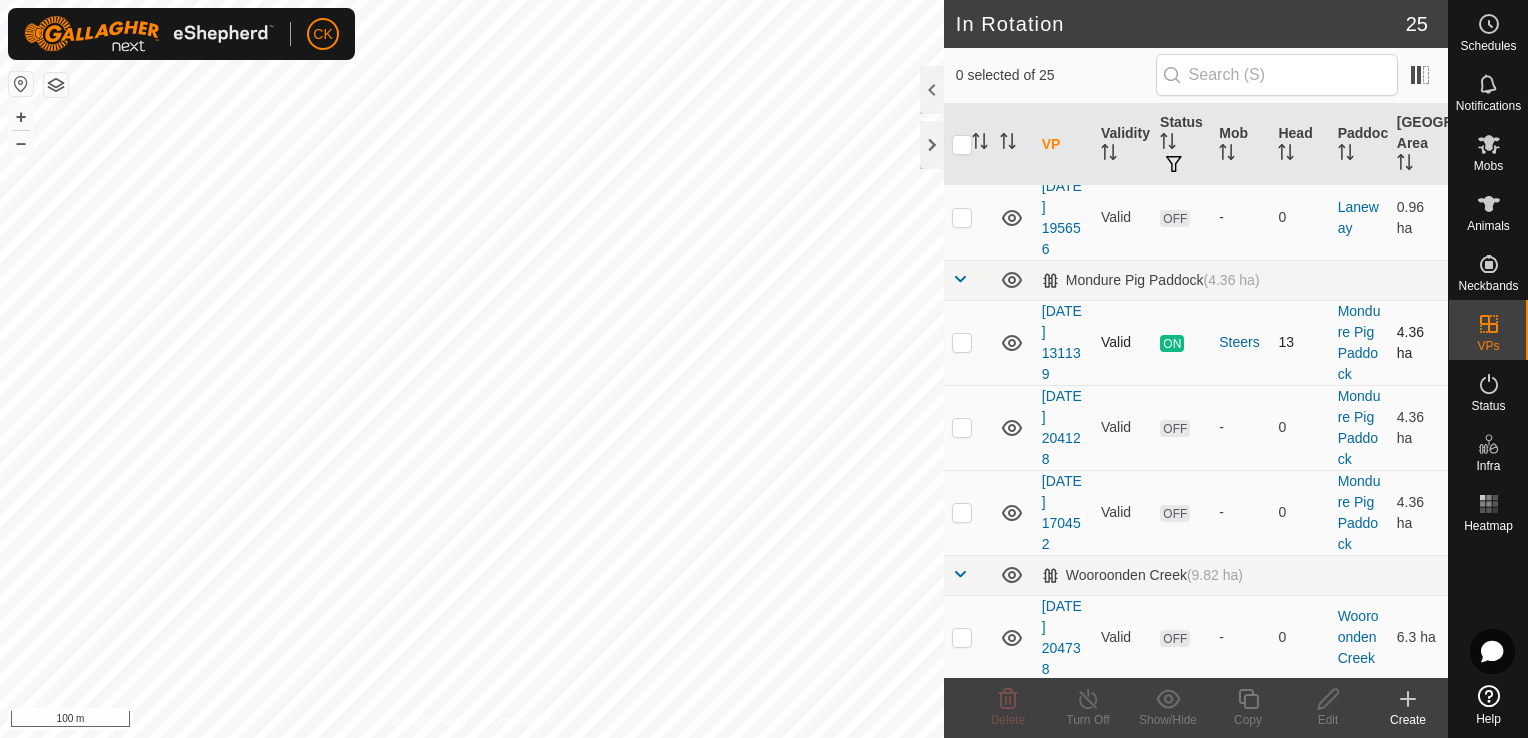 click at bounding box center (962, 342) 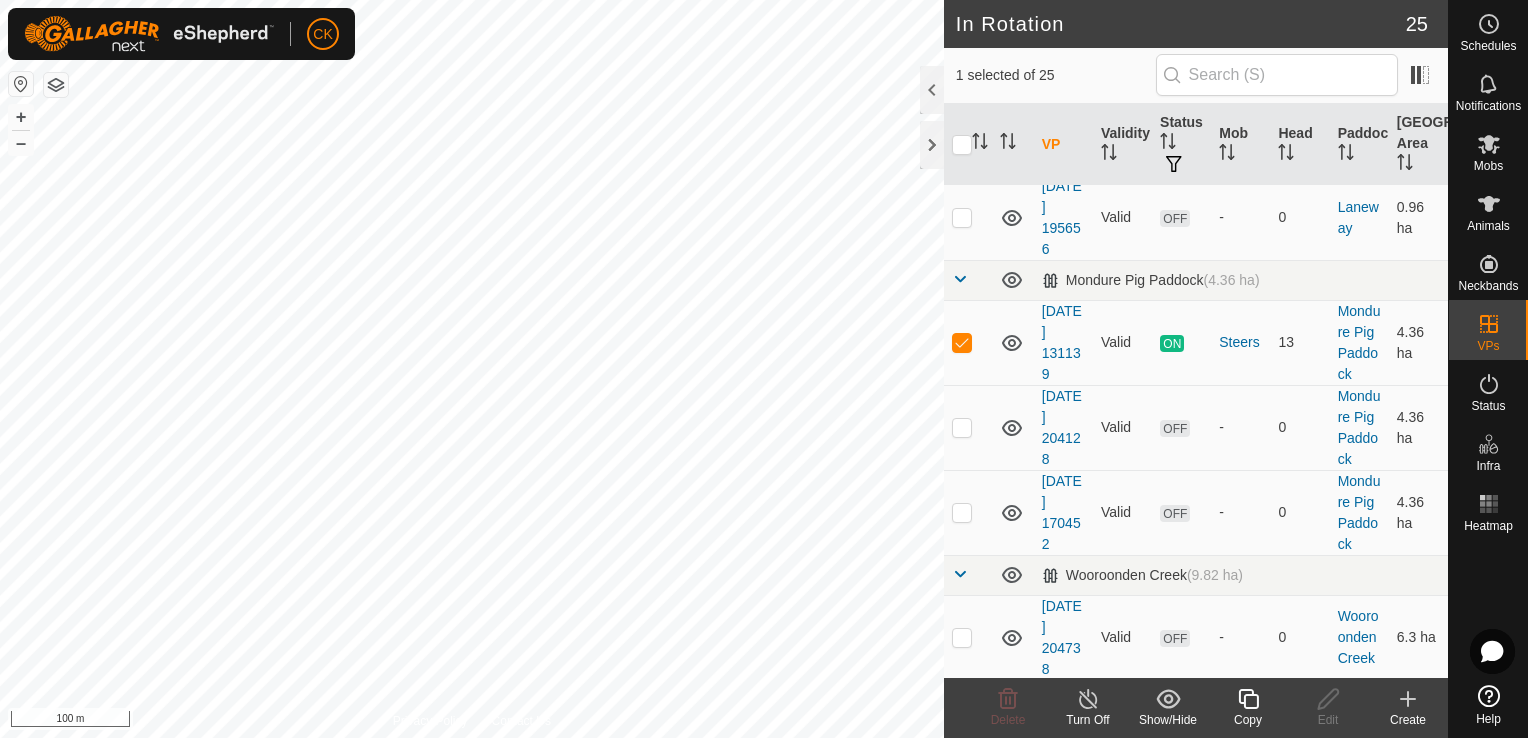 click 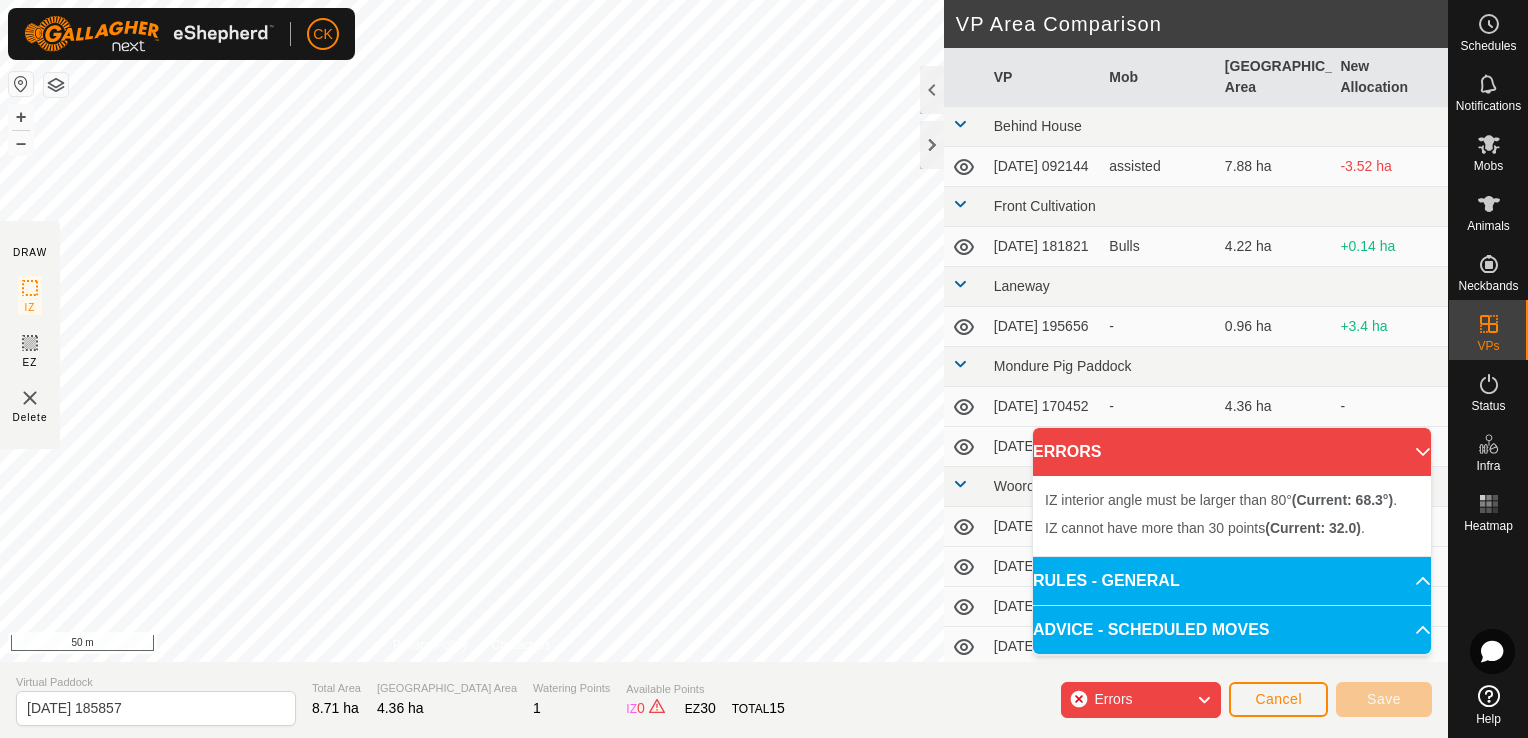 click on "CK Schedules Notifications Mobs Animals Neckbands VPs Status Infra Heatmap Help DRAW IZ EZ Delete Privacy Policy Contact Us IZ interior angle must be larger than 80°  (Current: 55.3°) . + – ⇧ i 50 m VP Area Comparison     VP   Mob   [GEOGRAPHIC_DATA] Area   New Allocation  Behind House  [DATE] 092144   assisted   7.88 ha  -3.52 ha Front Cultivation  [DATE] 181821   Bulls   4.22 ha  +0.14 ha Laneway  [DATE] 195656  -  0.96 ha  +3.4 ha Mondure Pig Paddock  [DATE] 170452  -  4.36 ha   -   [DATE] 204128  -  4.36 ha   -  [GEOGRAPHIC_DATA]  [DATE] 092926  -  5.41 ha  -1.05 ha  [DATE] 081832  -  5.88 ha  -1.52 ha  [DATE] 081914  -  6.3 ha  -1.94 ha  [DATE] 204738  -  6.3 ha  -1.94 ha [GEOGRAPHIC_DATA]  [DATE] [DATE]  0.12 ha  +4.24 ha  [DATE] 112826  -  2.55 ha  +1.81 ha  [DATE] 114821  -  2.59 ha  +1.77 ha  [DATE] 182751  -  0.06 ha  +4.3 ha  [DATE] 184826  -  0.02 ha  +4.34 ha  [DATE] 155841  -  1.24 ha  +3.12 ha  [DATE] 171849  -  1.24 ha  - -" at bounding box center (764, 369) 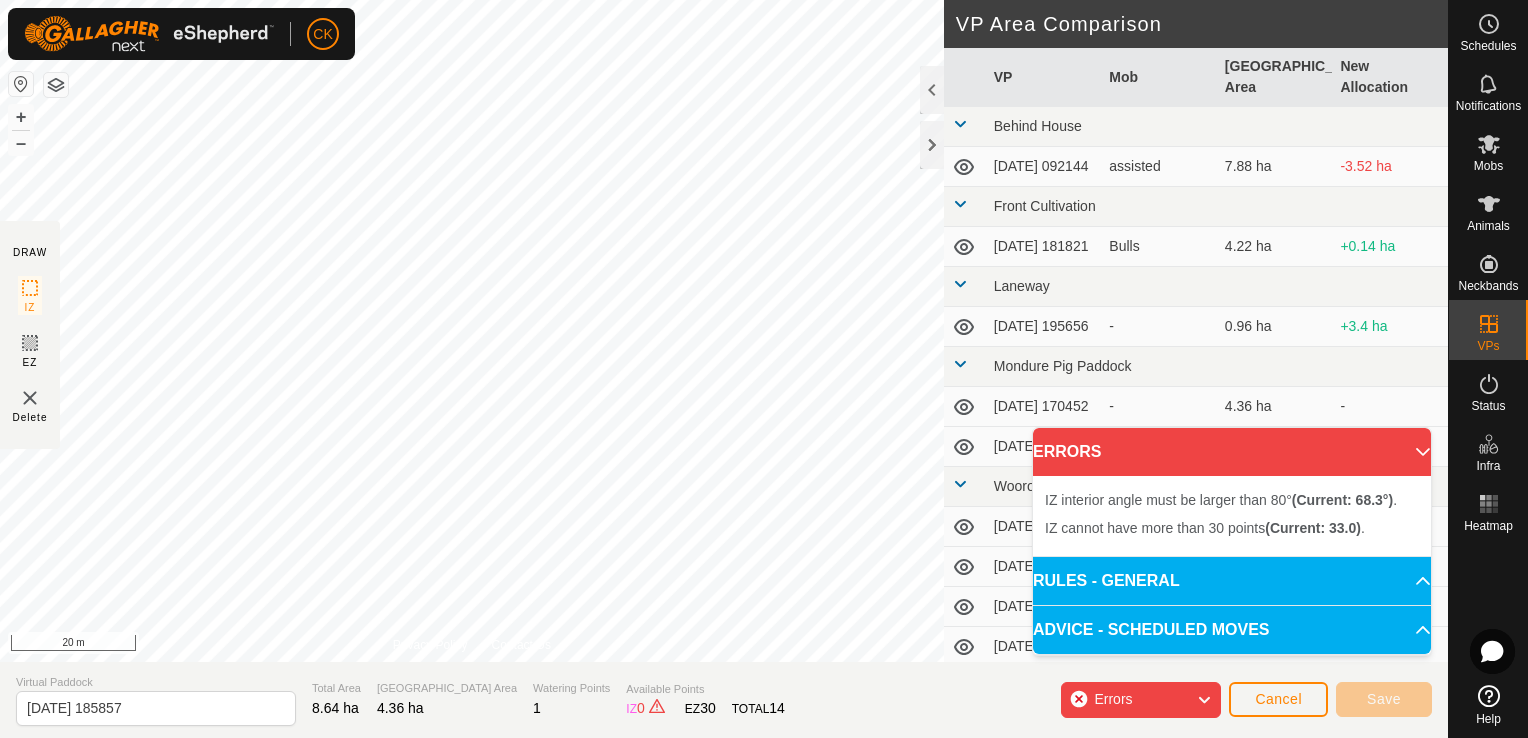 click on "CK Schedules Notifications Mobs Animals Neckbands VPs Status Infra Heatmap Help DRAW IZ EZ Delete Privacy Policy Contact Us IZ interior angle must be larger than 80°  (Current: 55.3°) . + – ⇧ i 20 m VP Area Comparison     VP   Mob   [GEOGRAPHIC_DATA] Area   New Allocation  Behind House  [DATE] 092144   assisted   7.88 ha  -3.52 ha Front Cultivation  [DATE] 181821   Bulls   4.22 ha  +0.14 ha Laneway  [DATE] 195656  -  0.96 ha  +3.4 ha Mondure Pig Paddock  [DATE] 170452  -  4.36 ha   -   [DATE] 204128  -  4.36 ha   -  [GEOGRAPHIC_DATA]  [DATE] 092926  -  5.41 ha  -1.05 ha  [DATE] 081832  -  5.88 ha  -1.52 ha  [DATE] 081914  -  6.3 ha  -1.94 ha  [DATE] 204738  -  6.3 ha  -1.94 ha [GEOGRAPHIC_DATA]  [DATE] [DATE]  0.12 ha  +4.24 ha  [DATE] 112826  -  2.55 ha  +1.81 ha  [DATE] 114821  -  2.59 ha  +1.77 ha  [DATE] 182751  -  0.06 ha  +4.3 ha  [DATE] 184826  -  0.02 ha  +4.34 ha  [DATE] 155841  -  1.24 ha  +3.12 ha  [DATE] 171849  -  1.24 ha  - -" at bounding box center [764, 369] 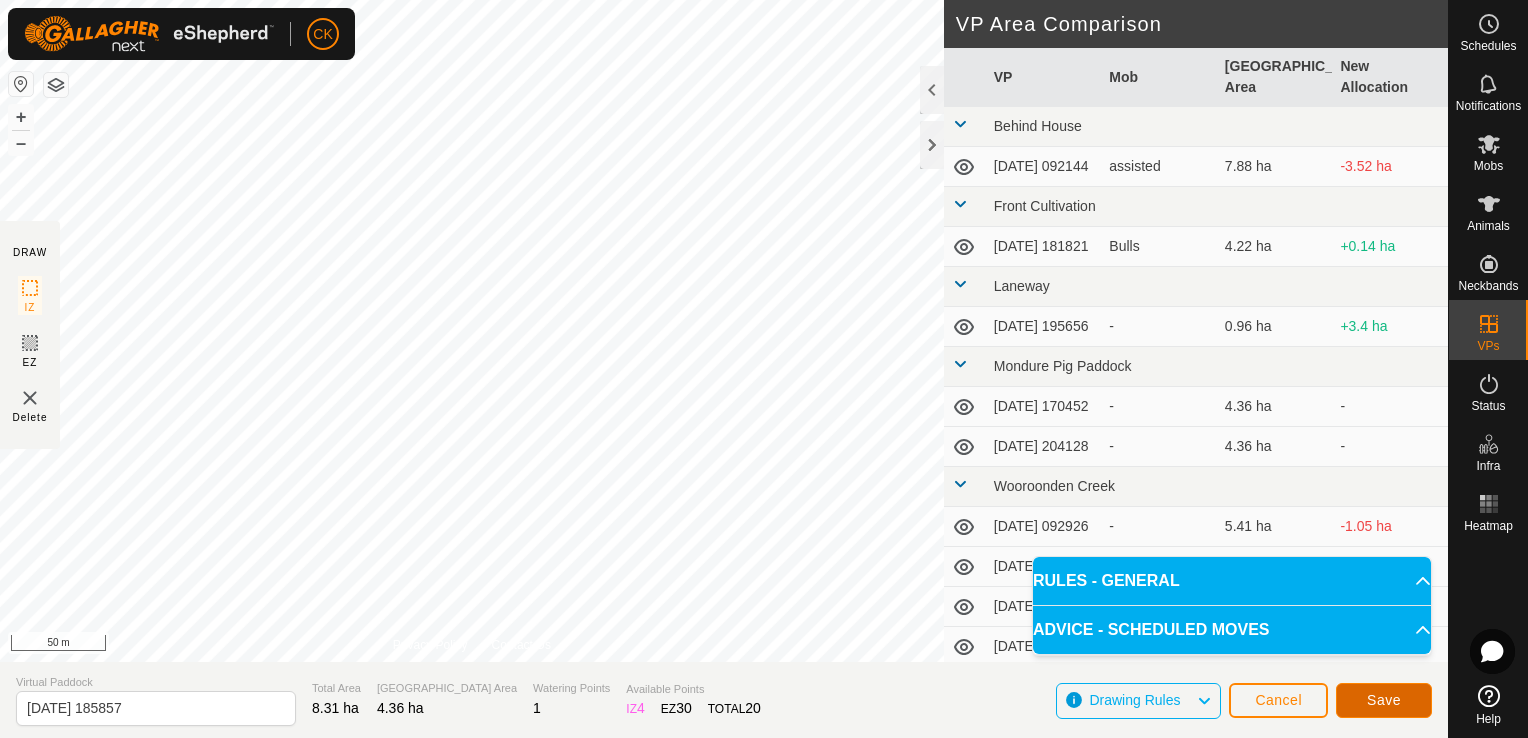 click on "Save" 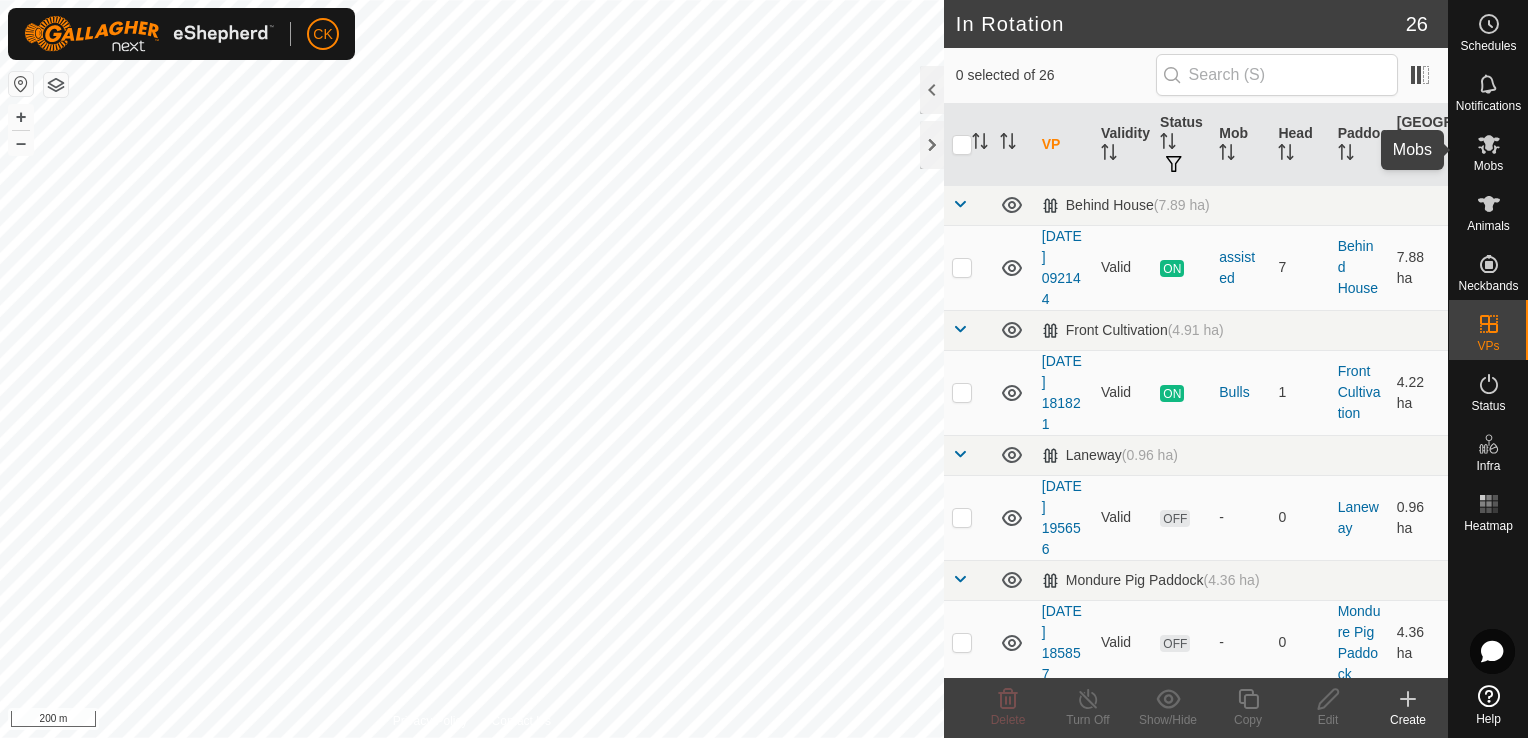 click 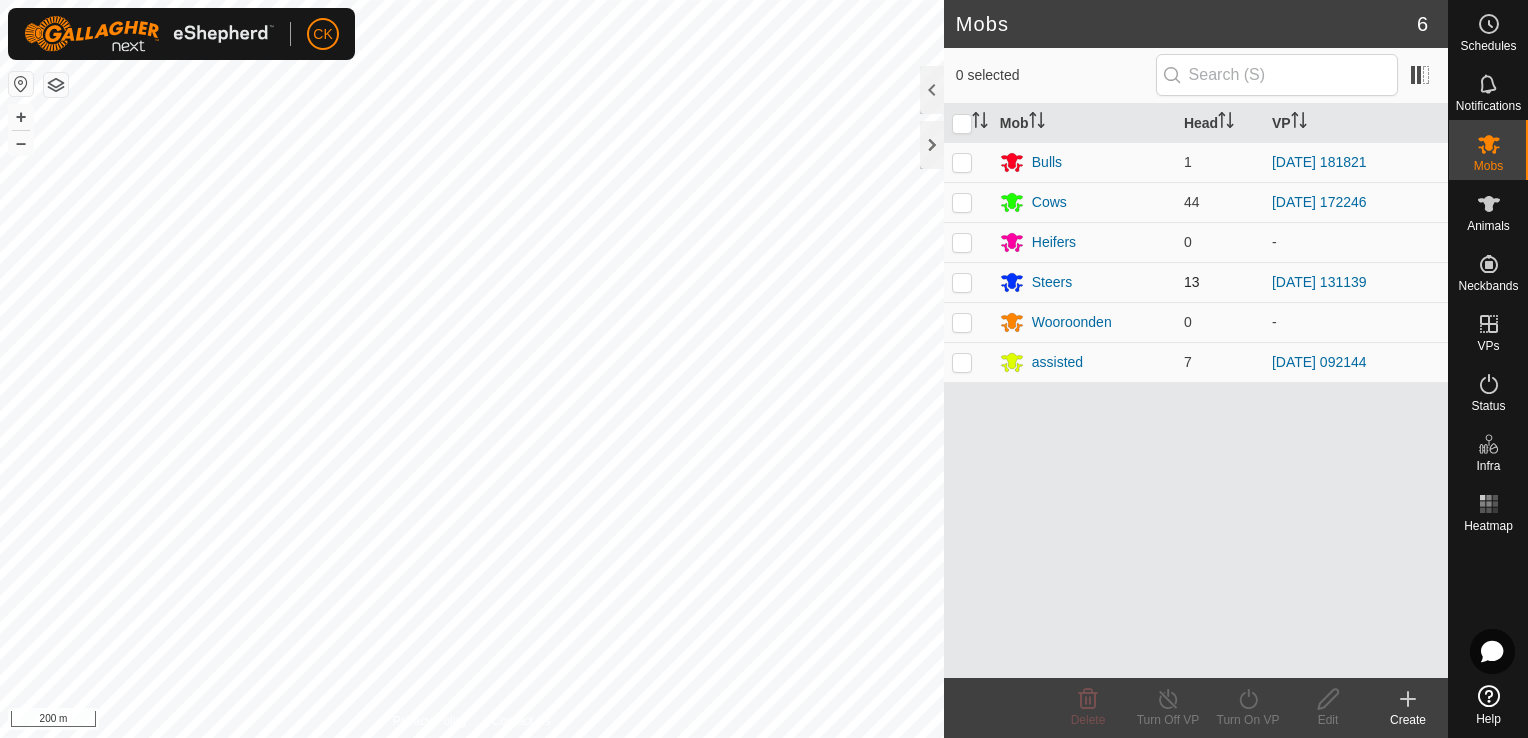 click at bounding box center (962, 282) 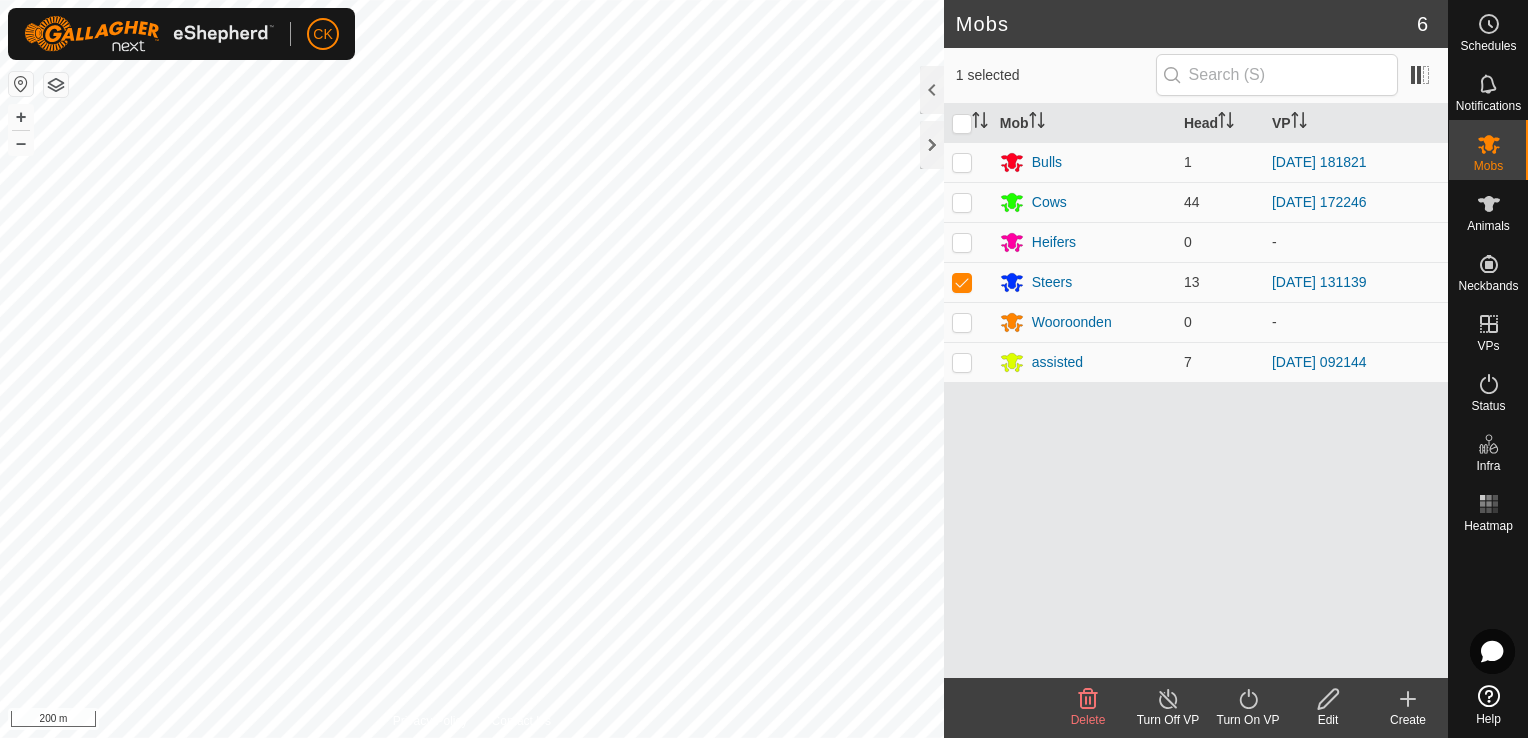 click 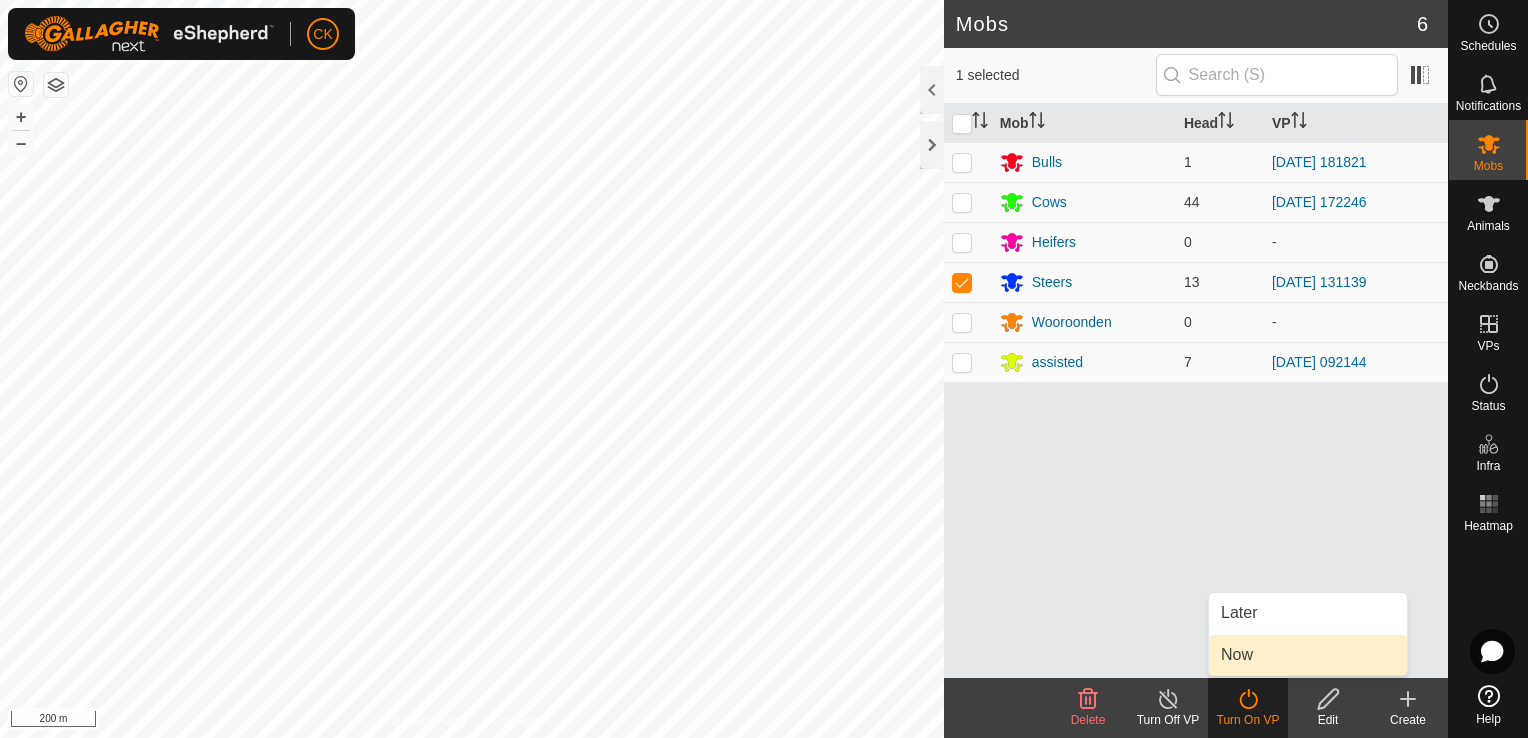 click on "Now" at bounding box center (1308, 655) 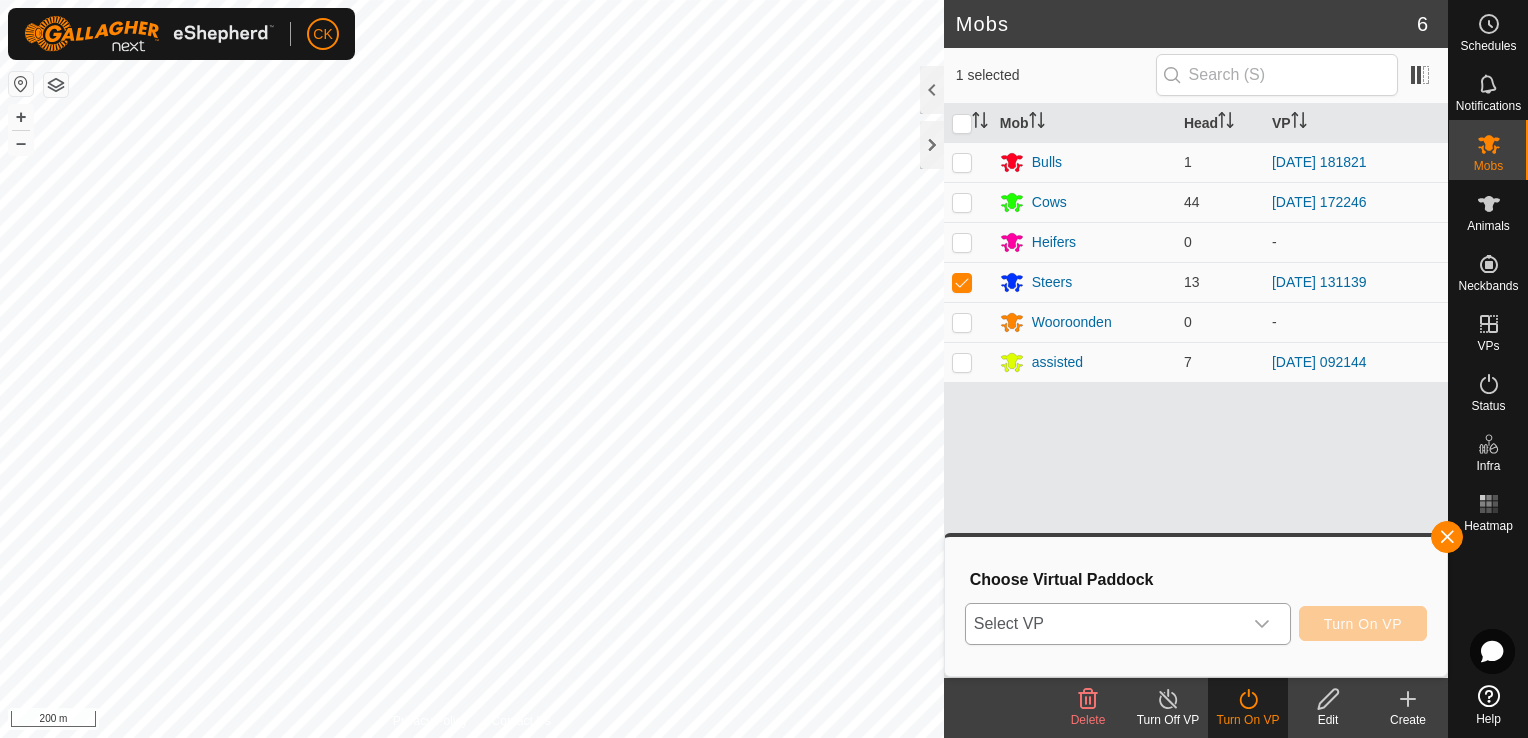 click 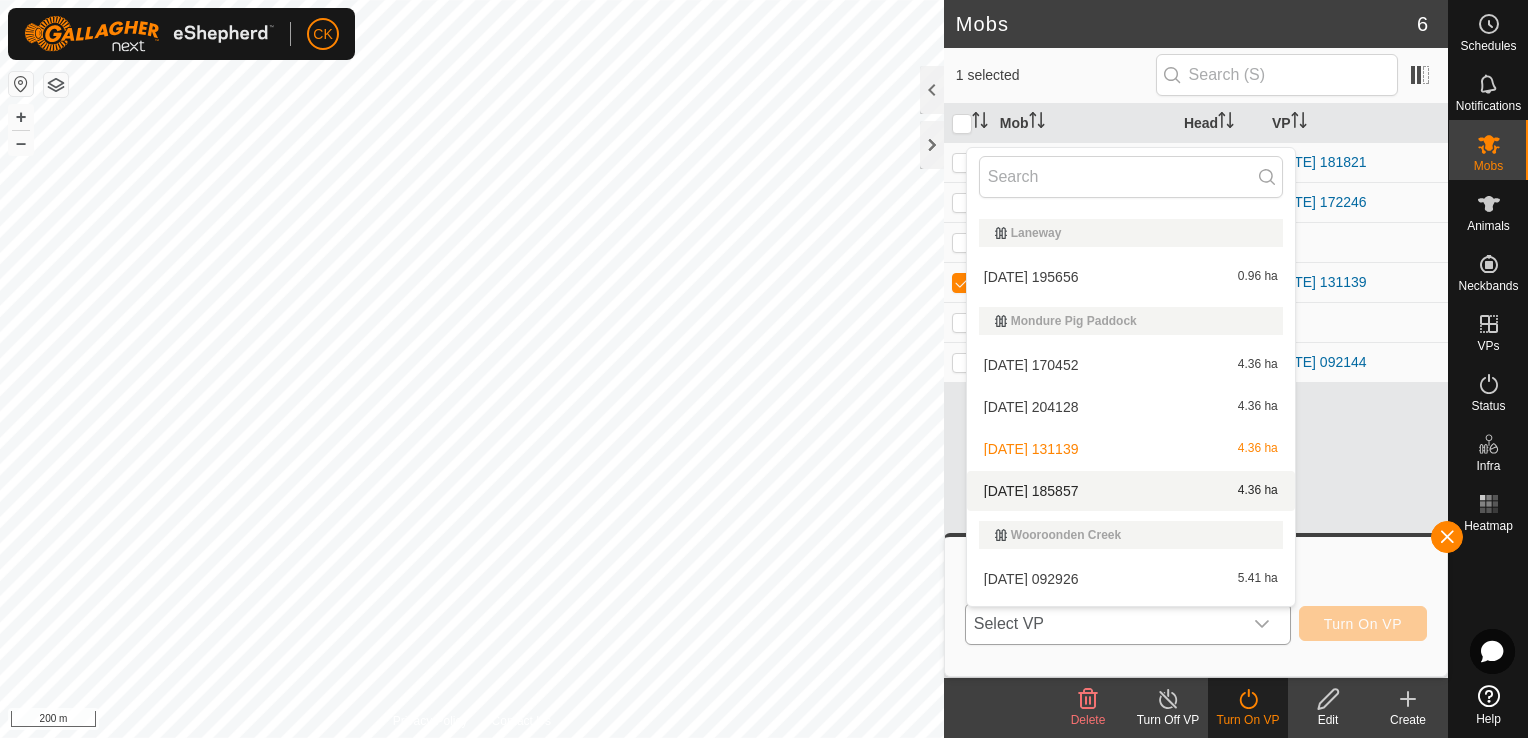 scroll, scrollTop: 234, scrollLeft: 0, axis: vertical 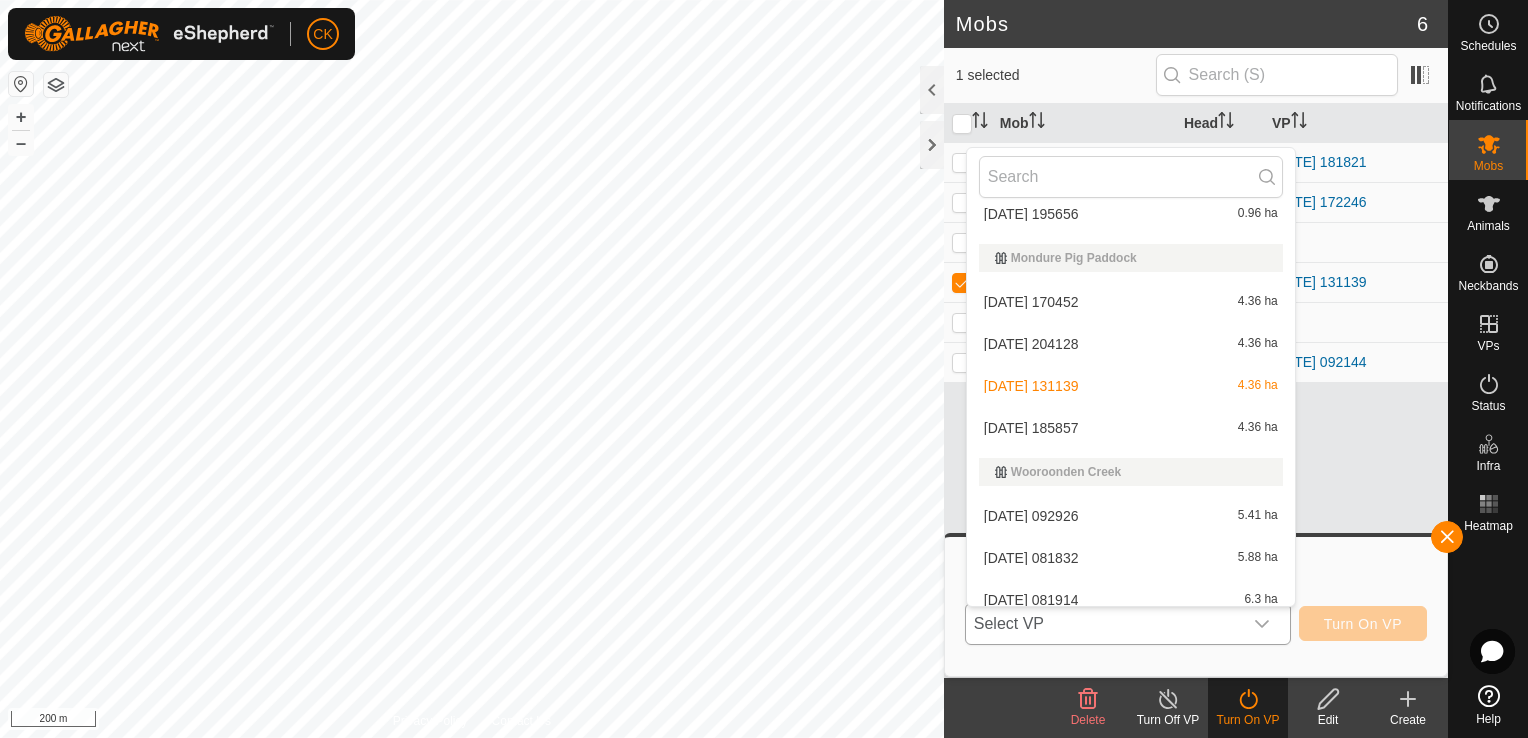 click on "[DATE] 185857  4.36 ha" at bounding box center (1131, 428) 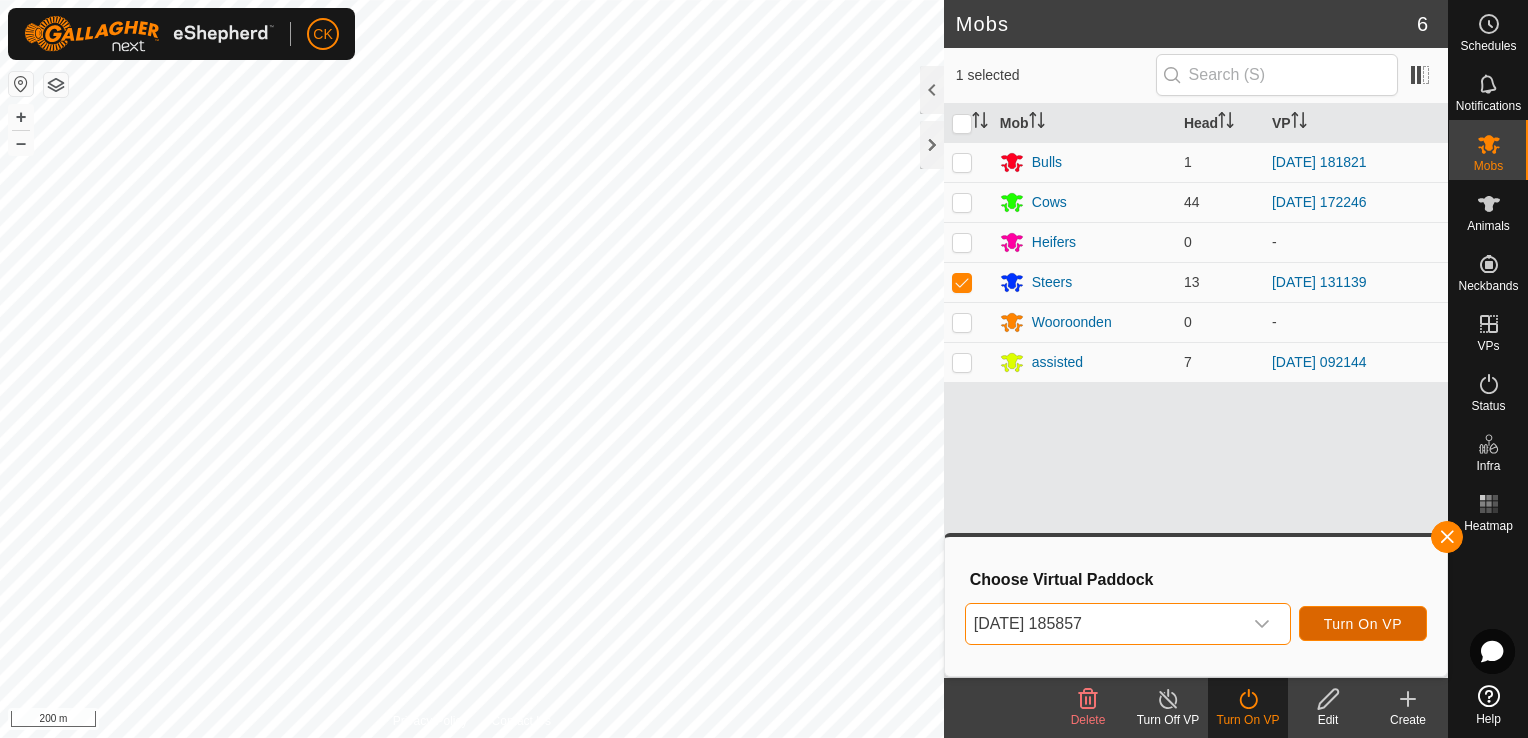 click on "Turn On VP" at bounding box center [1363, 623] 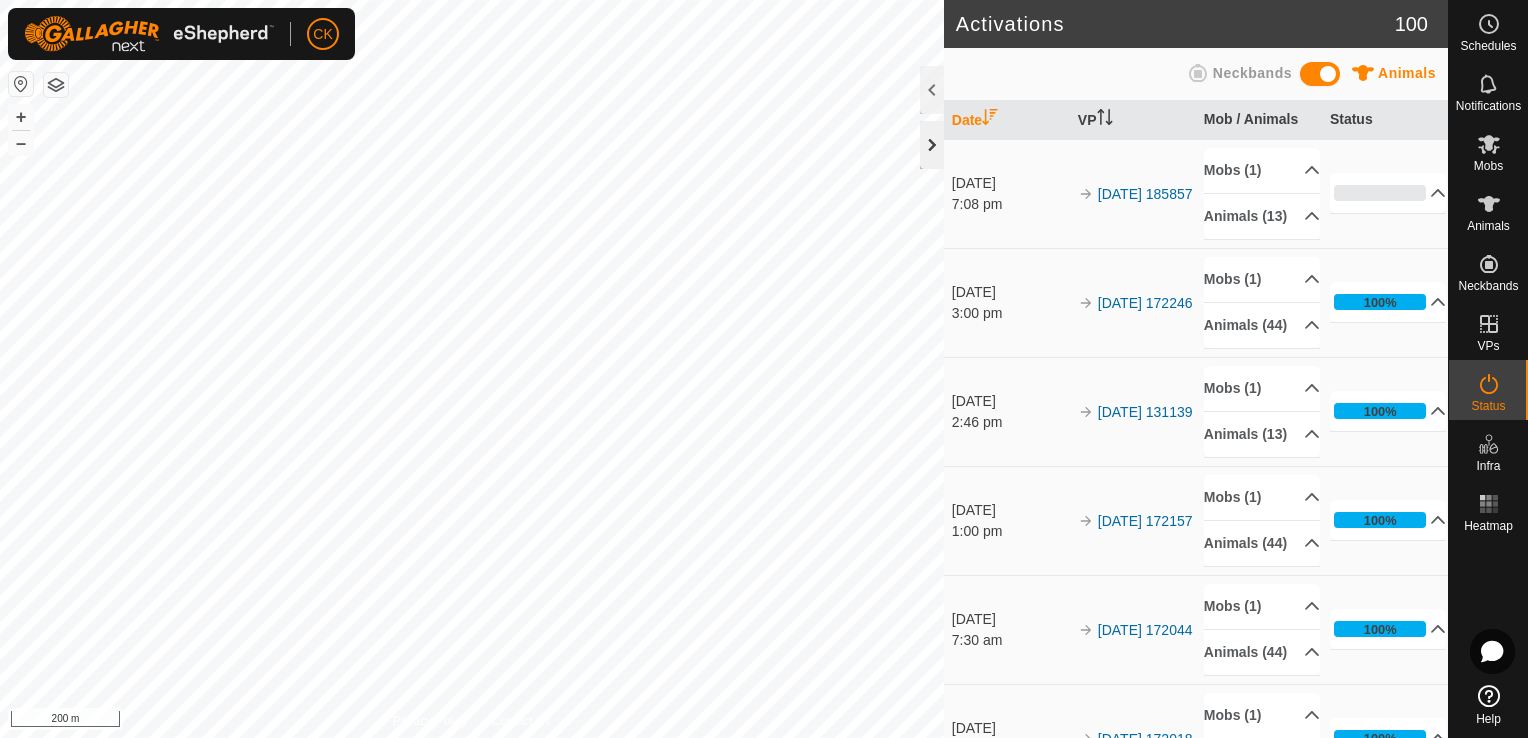 click 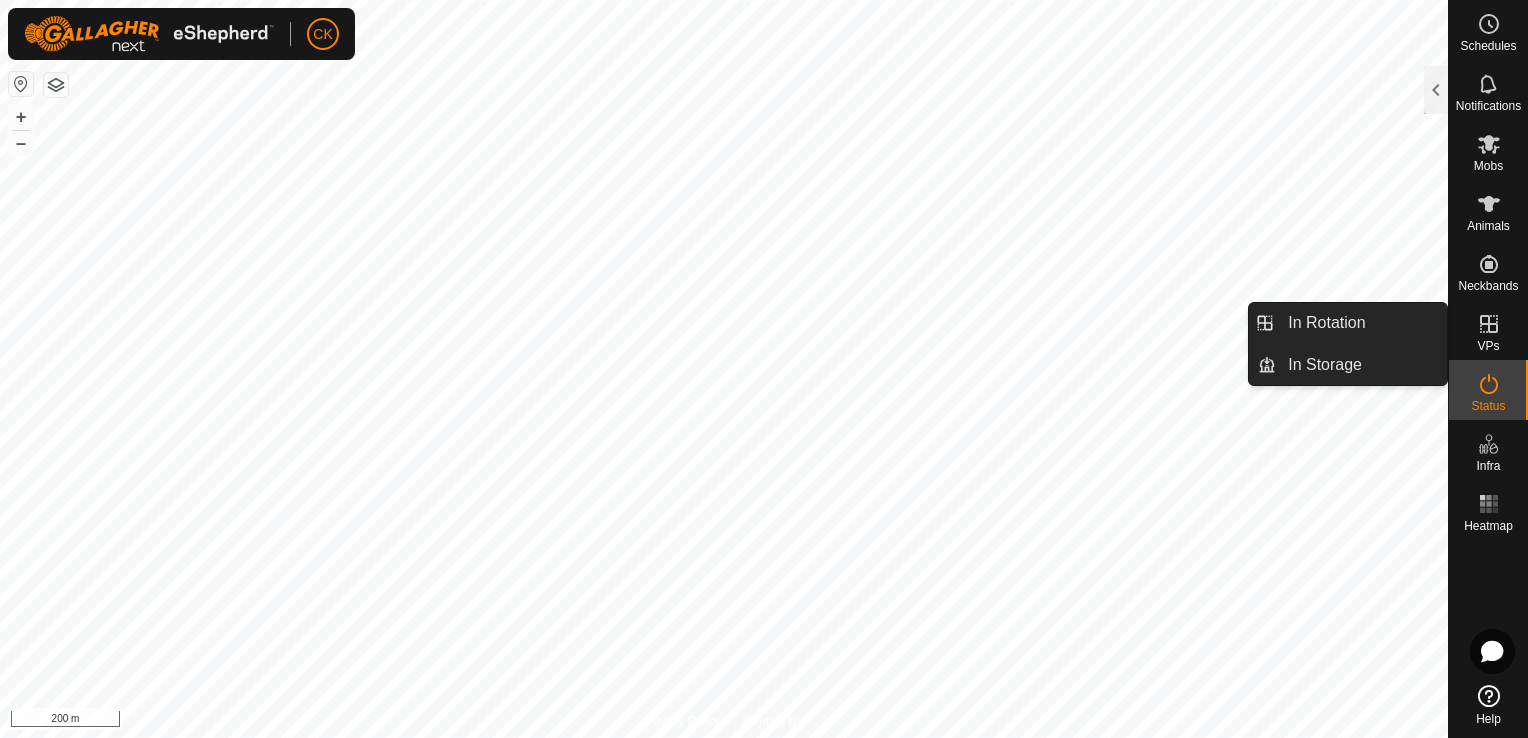 click 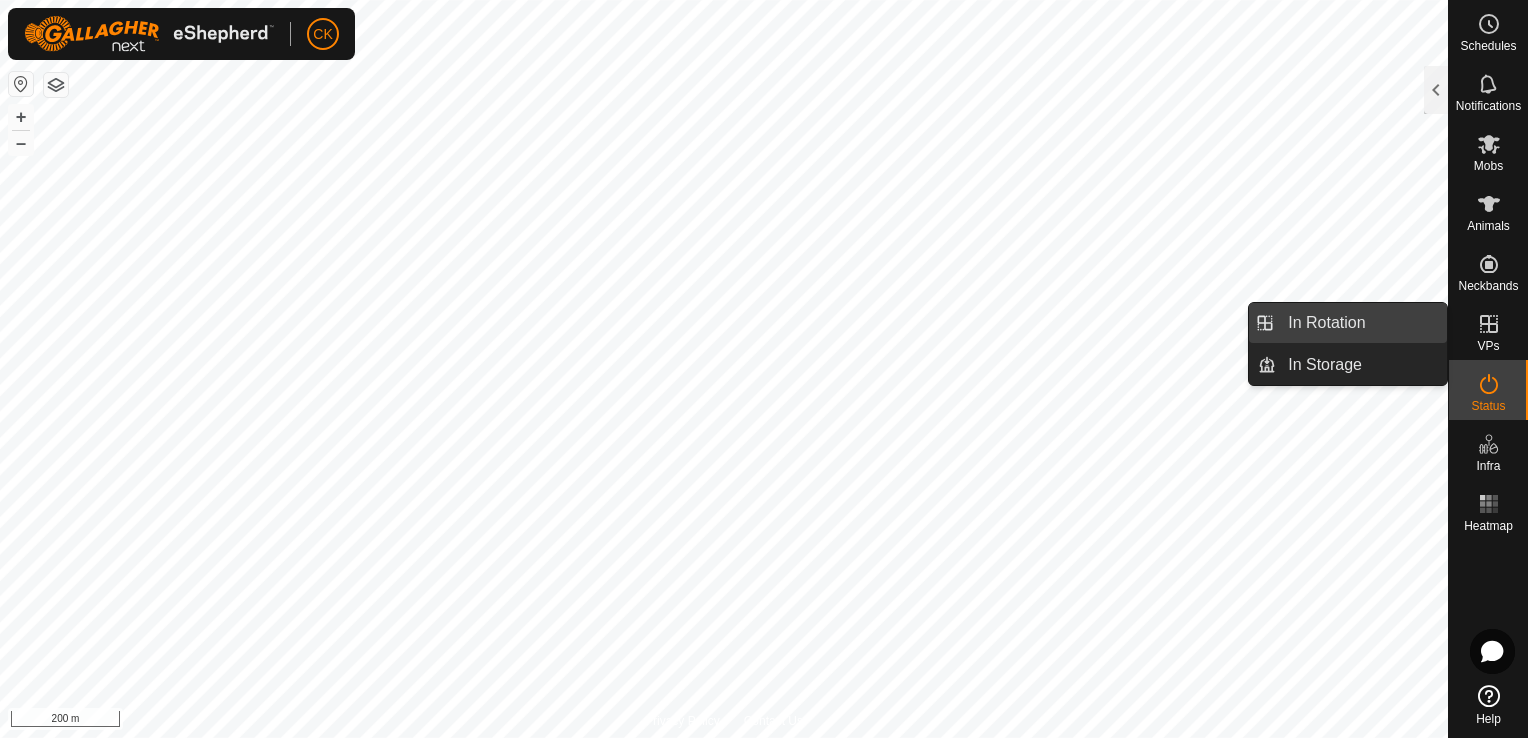 click on "In Rotation" at bounding box center [1361, 323] 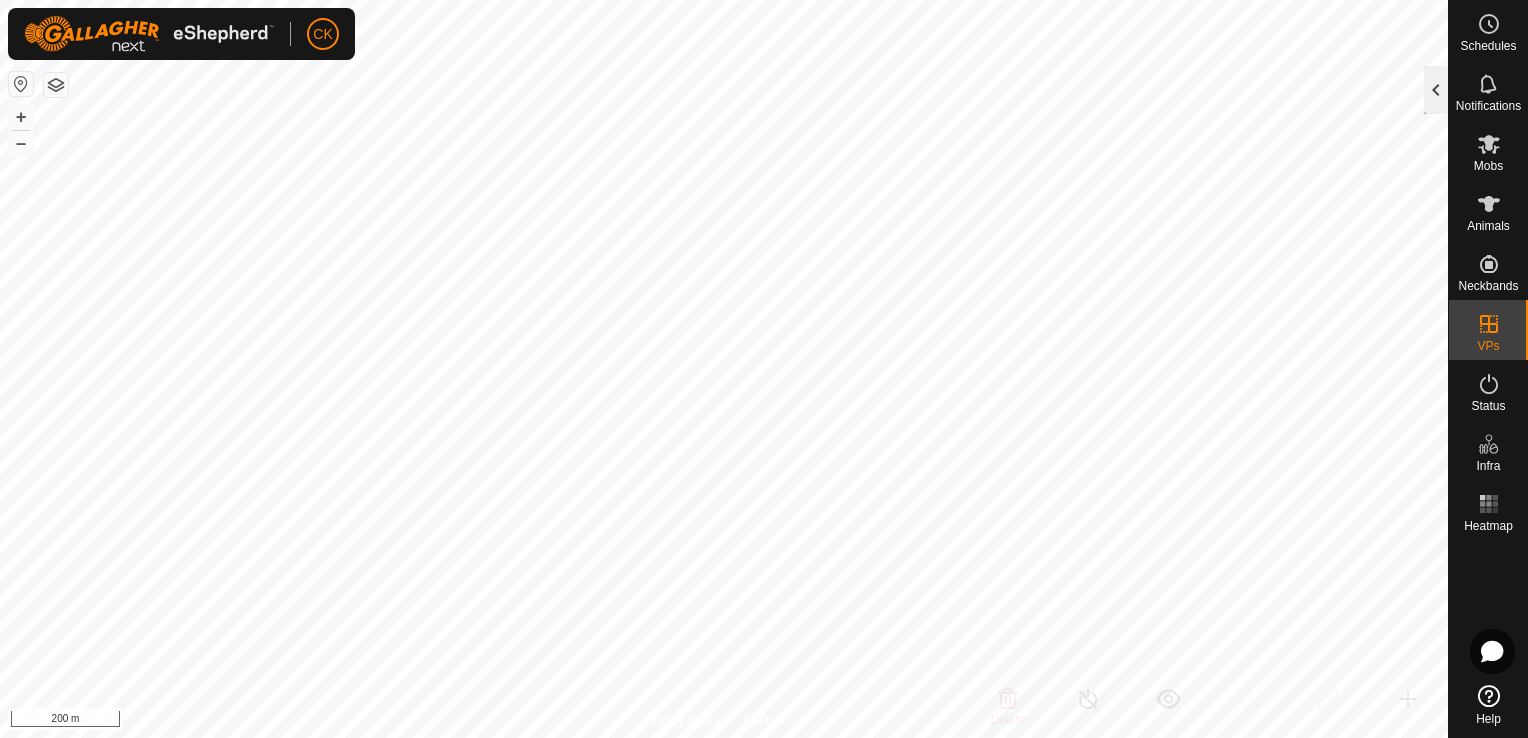 click 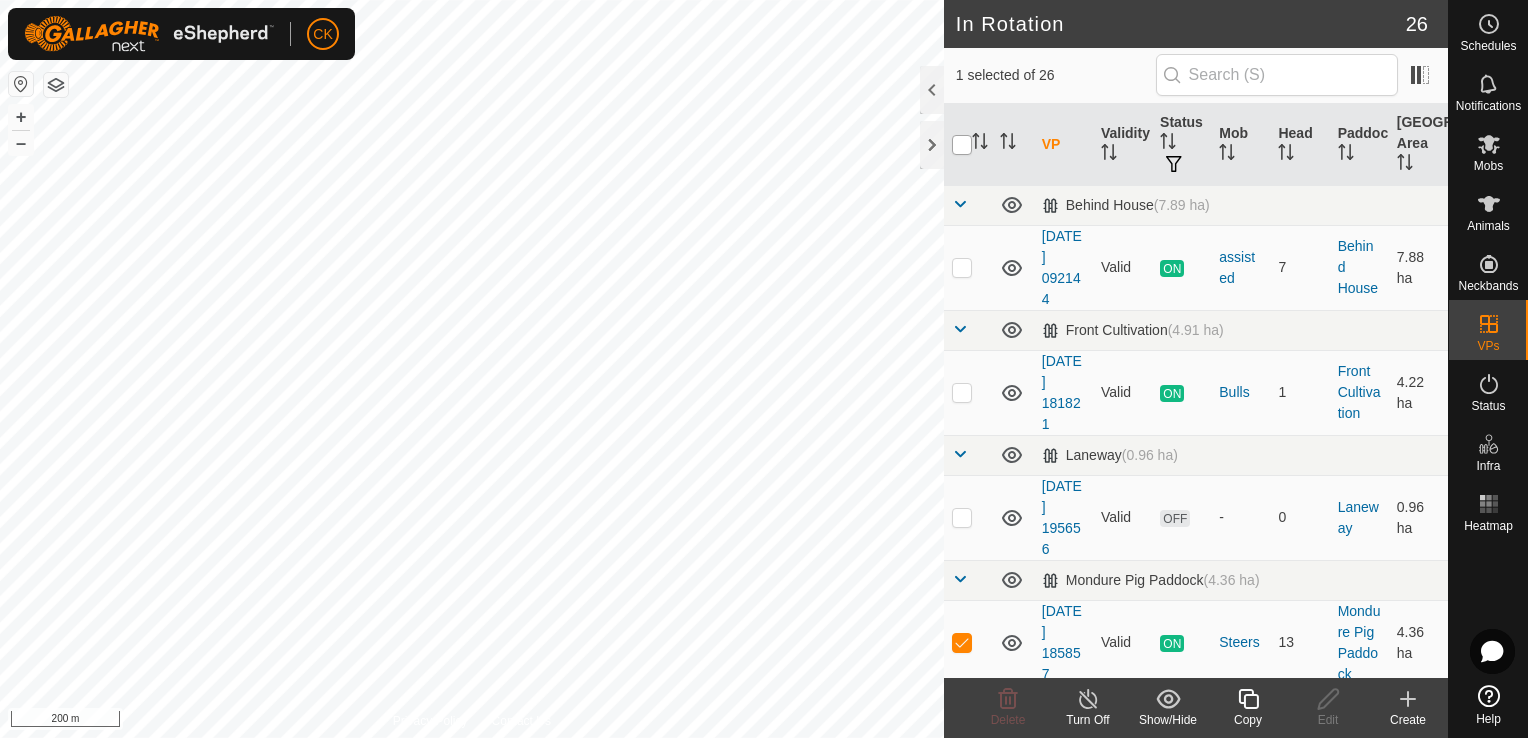 click at bounding box center (962, 145) 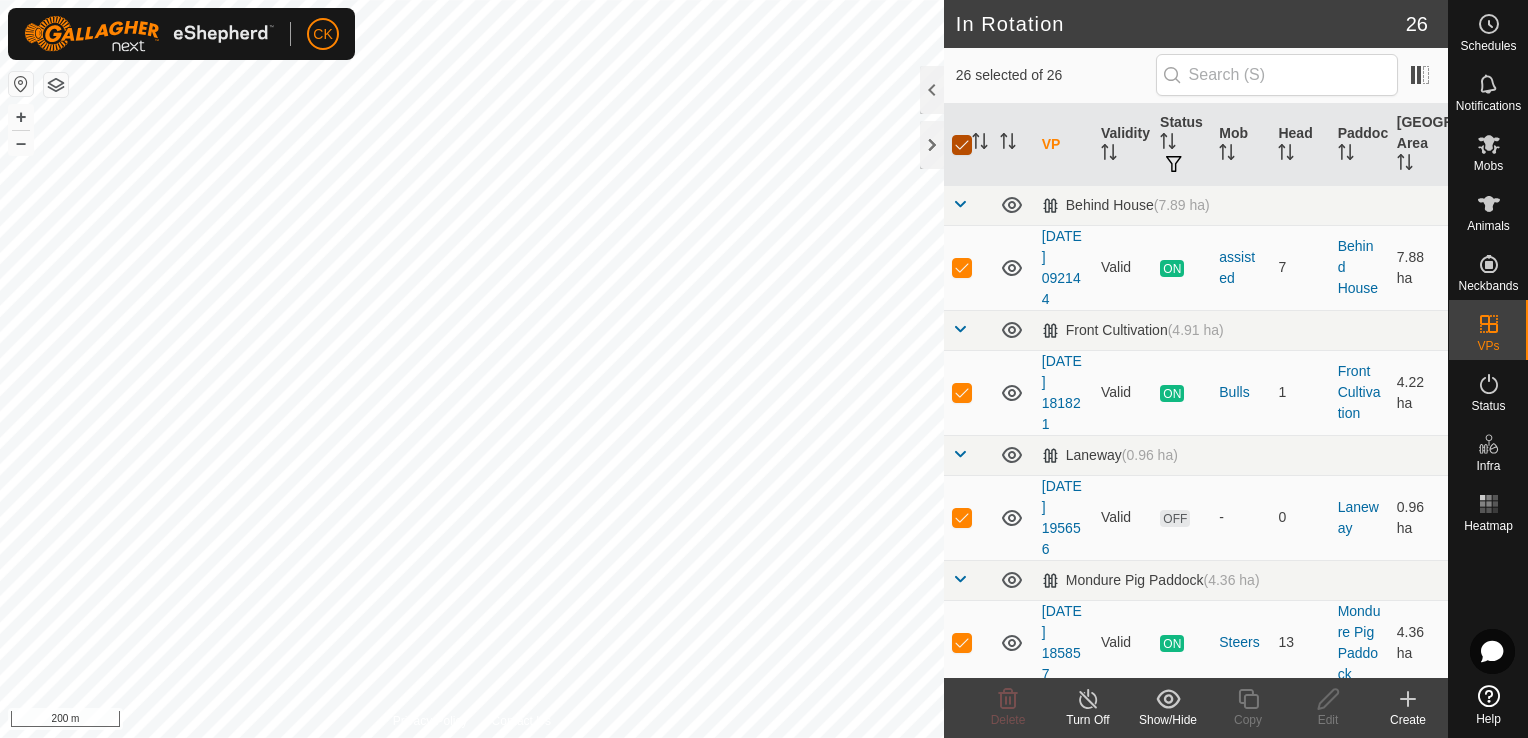 click at bounding box center [962, 145] 